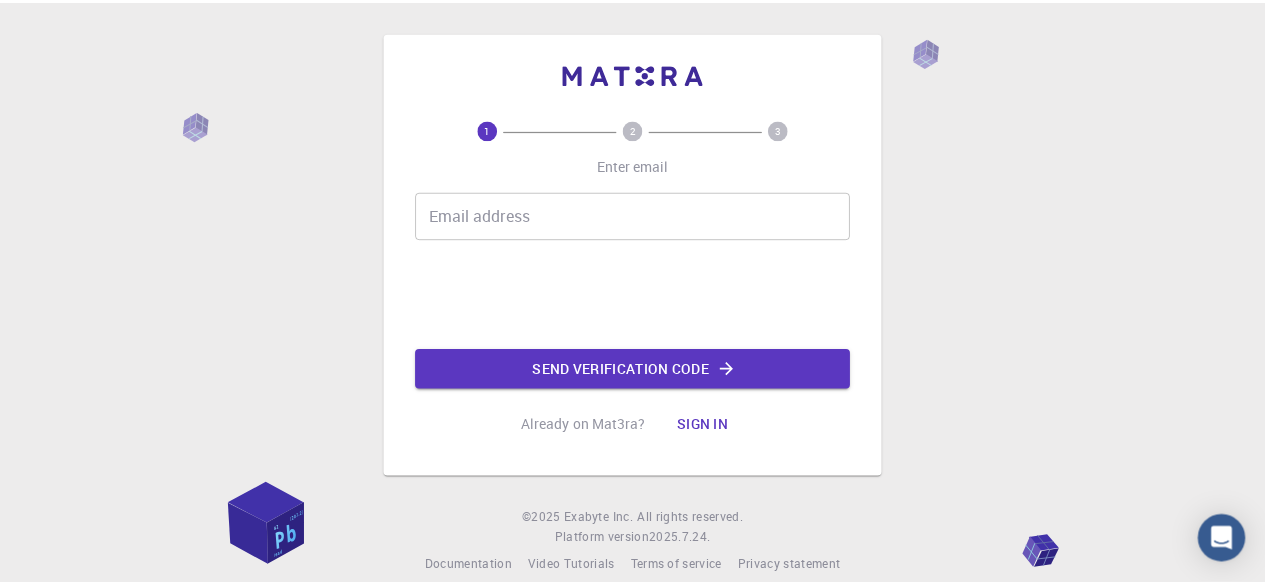 scroll, scrollTop: 0, scrollLeft: 0, axis: both 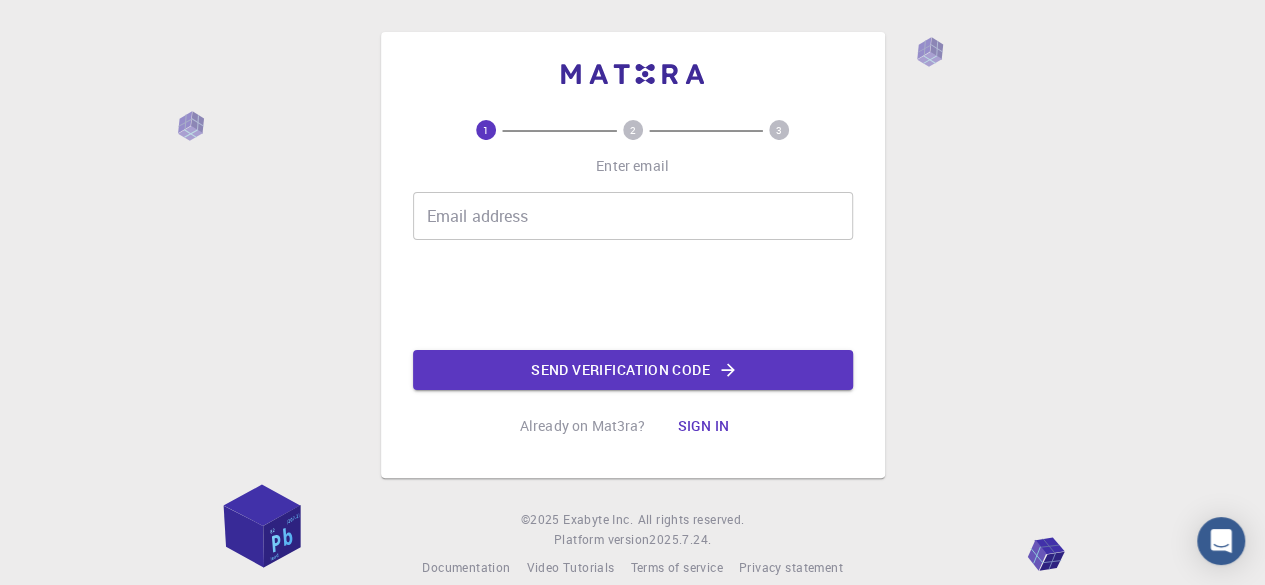 click on "Email address" at bounding box center (633, 216) 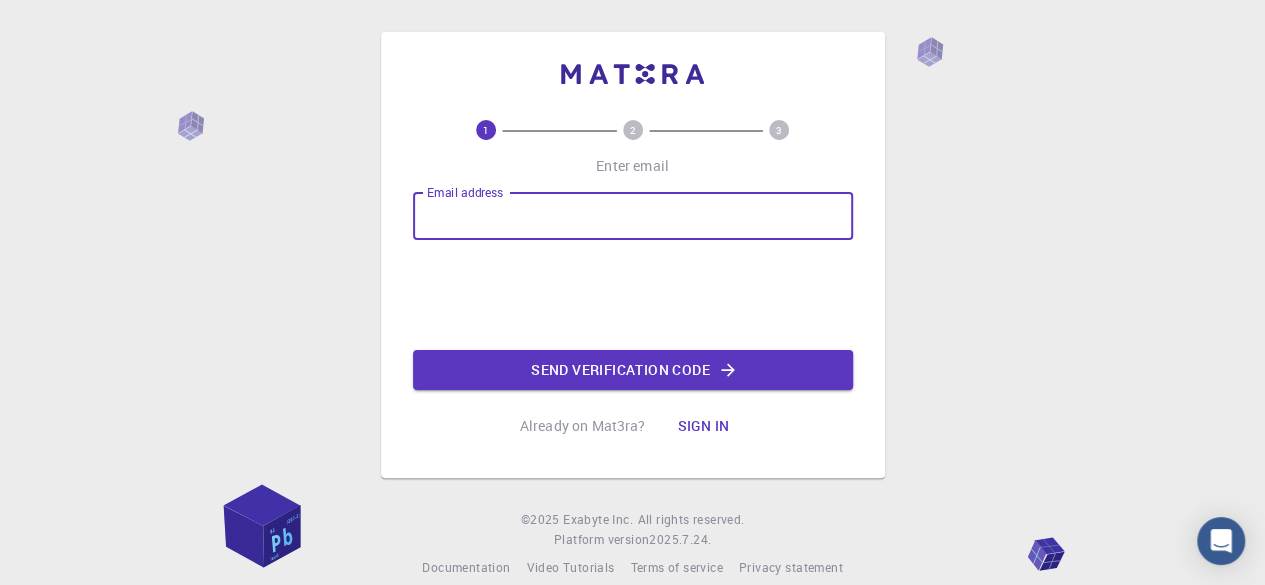 type on "[EMAIL]" 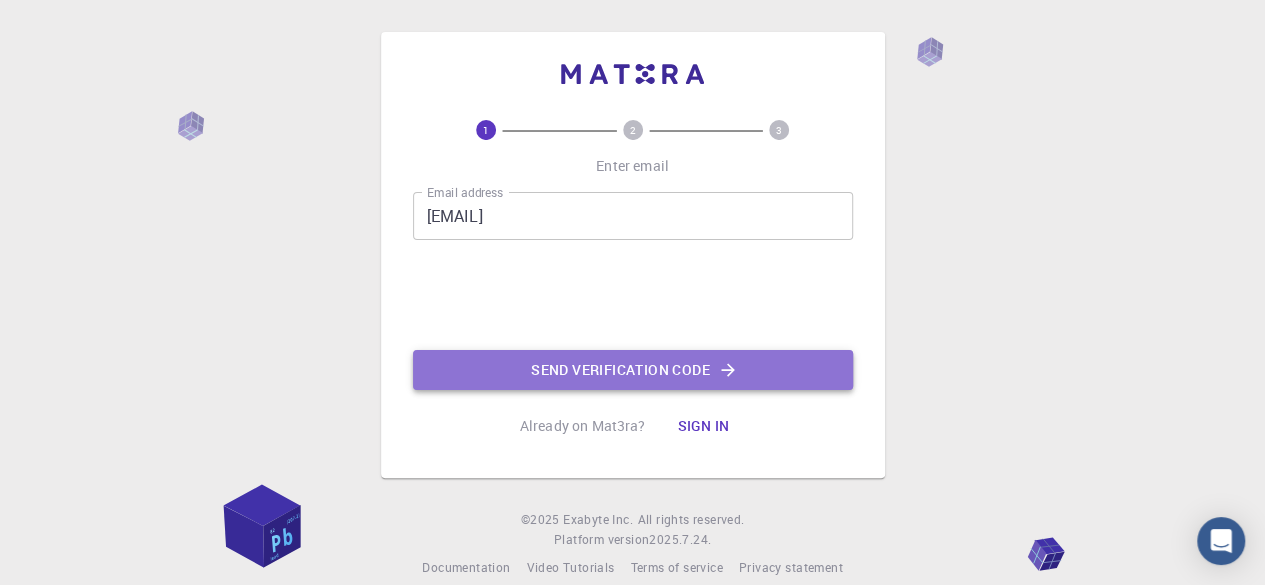 click on "Send verification code" 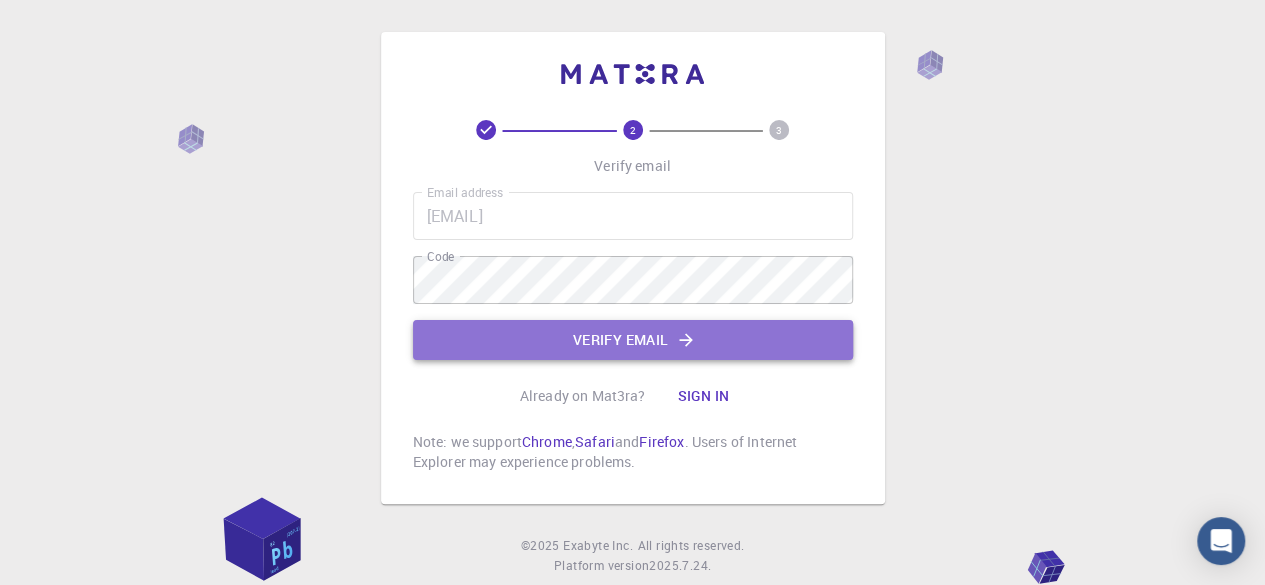 click on "Verify email" 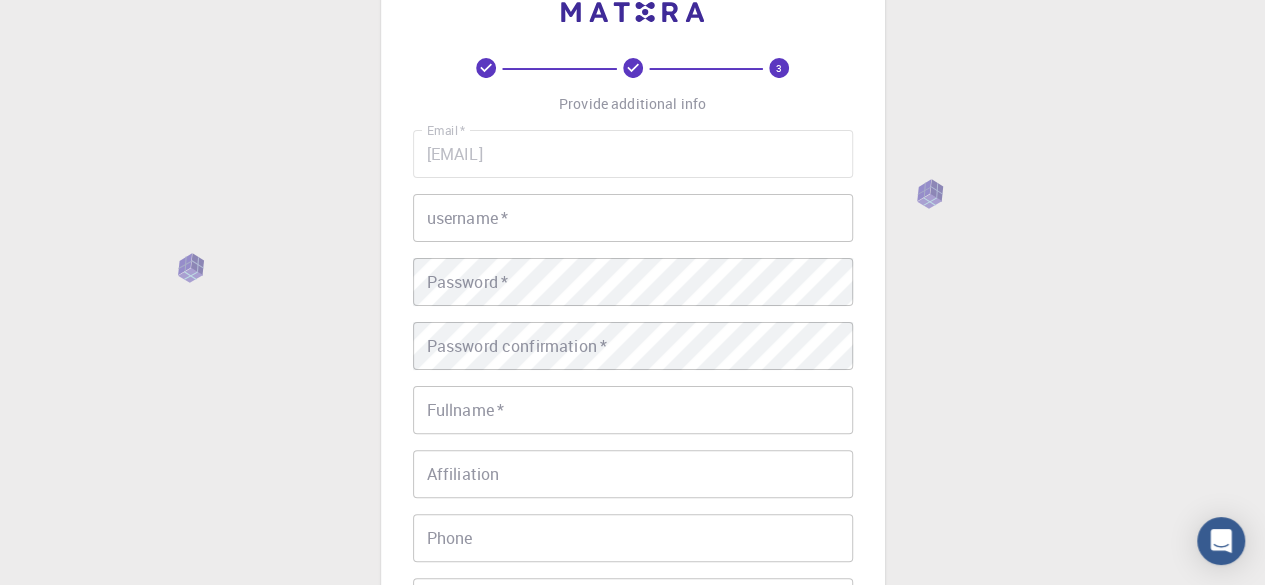 scroll, scrollTop: 61, scrollLeft: 0, axis: vertical 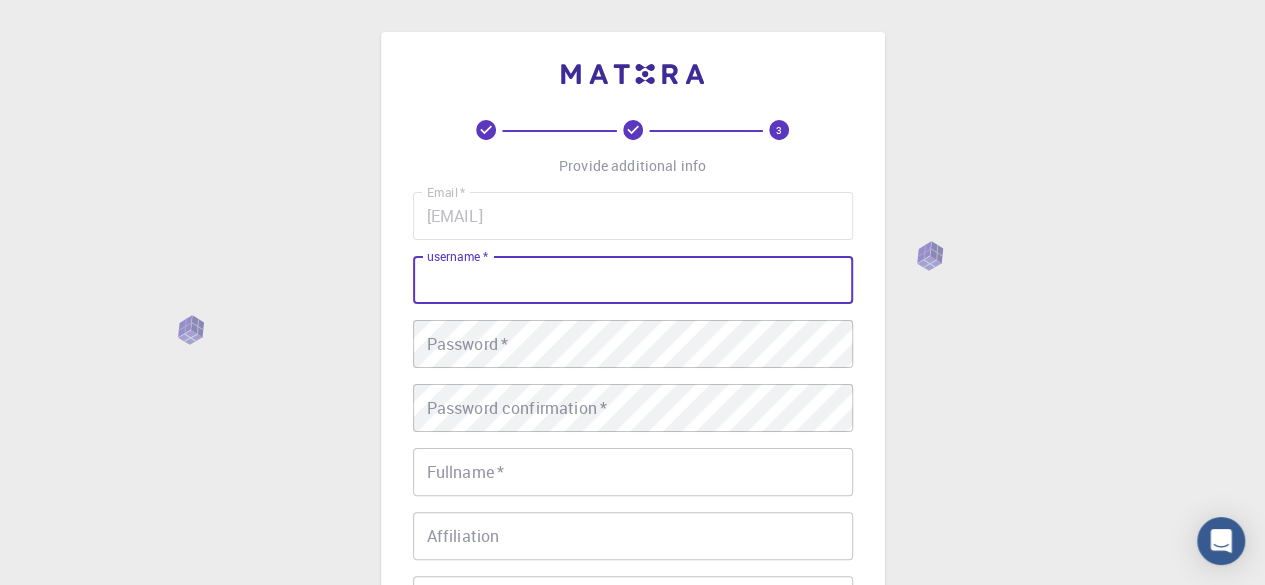 click on "username   *" at bounding box center (633, 280) 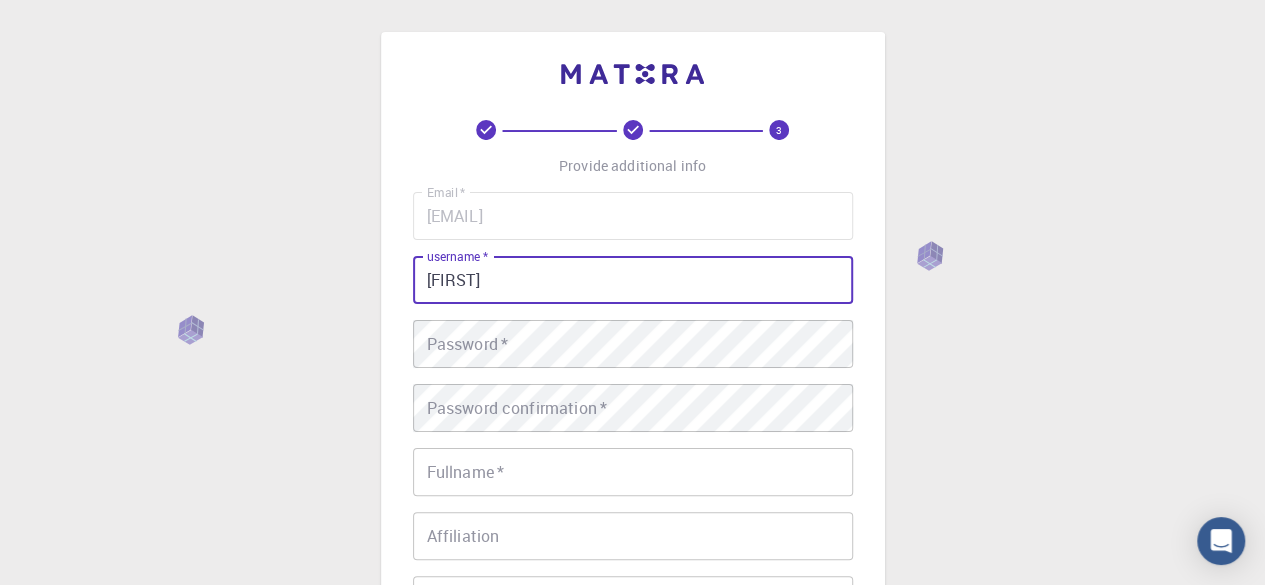 type on "[FIRST]" 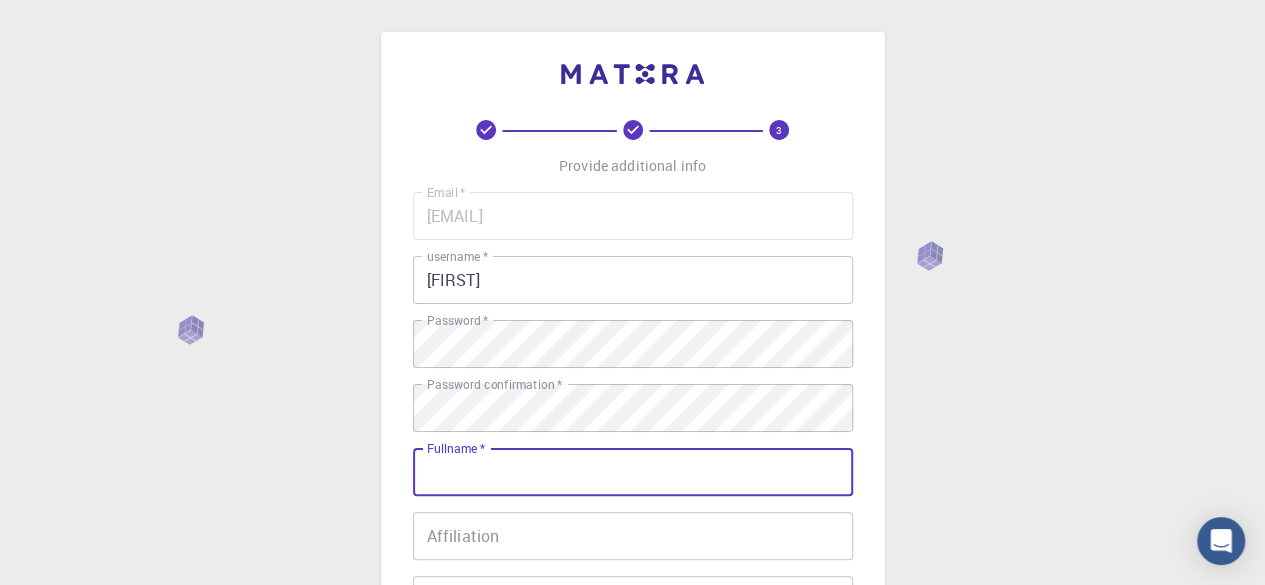 click on "Fullname   *" at bounding box center [633, 472] 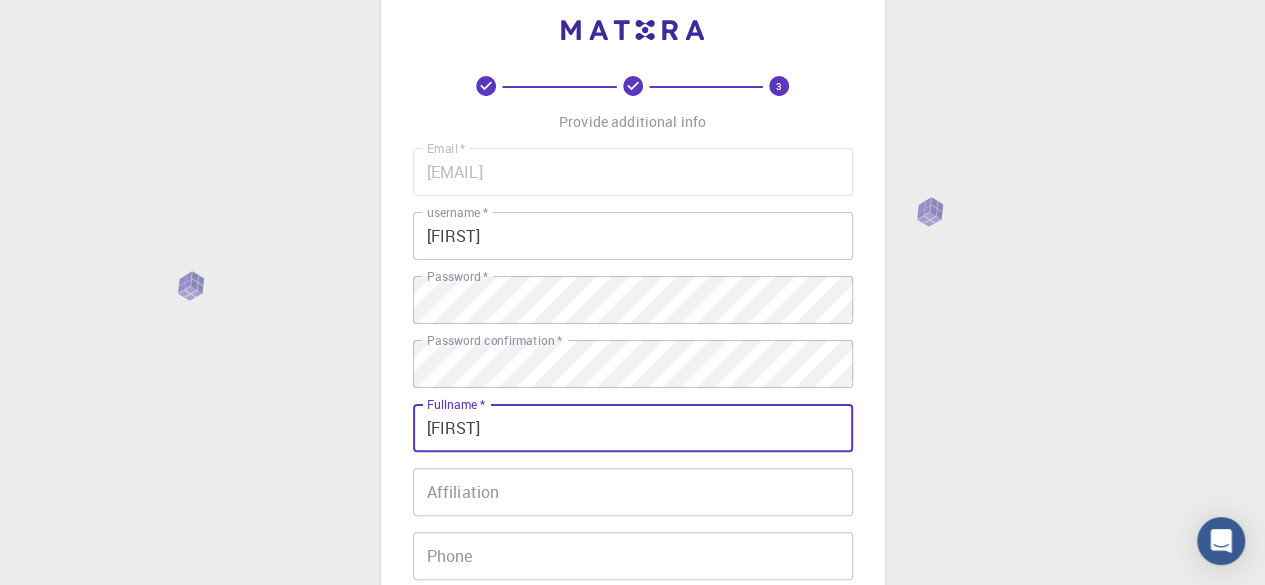 scroll, scrollTop: 80, scrollLeft: 0, axis: vertical 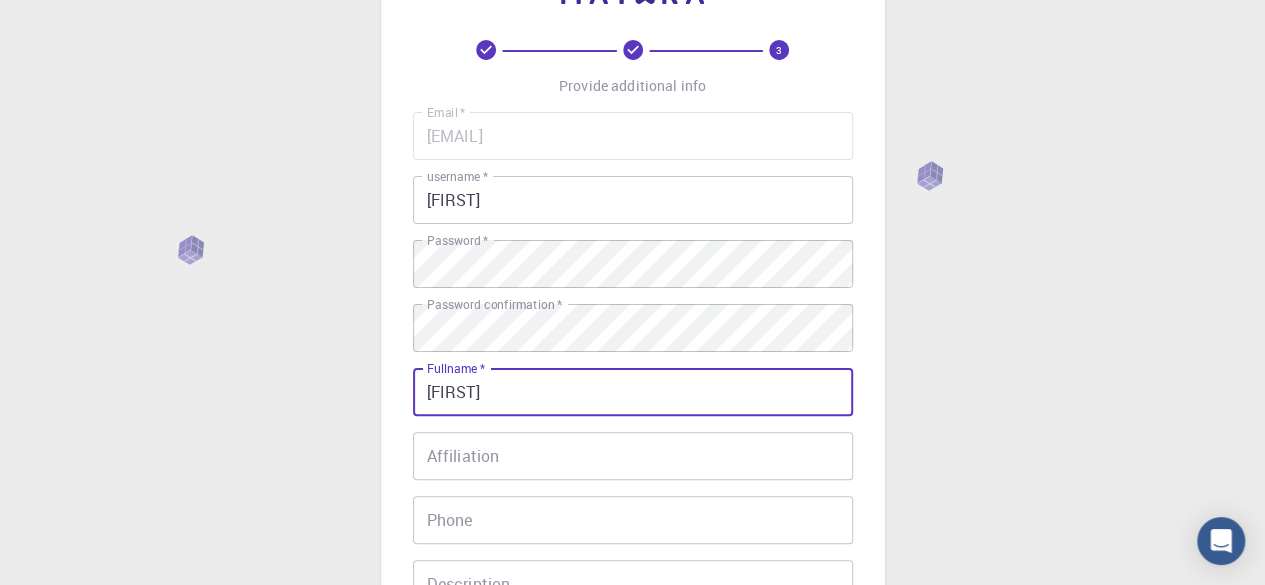 click on "[FIRST]" at bounding box center [633, 392] 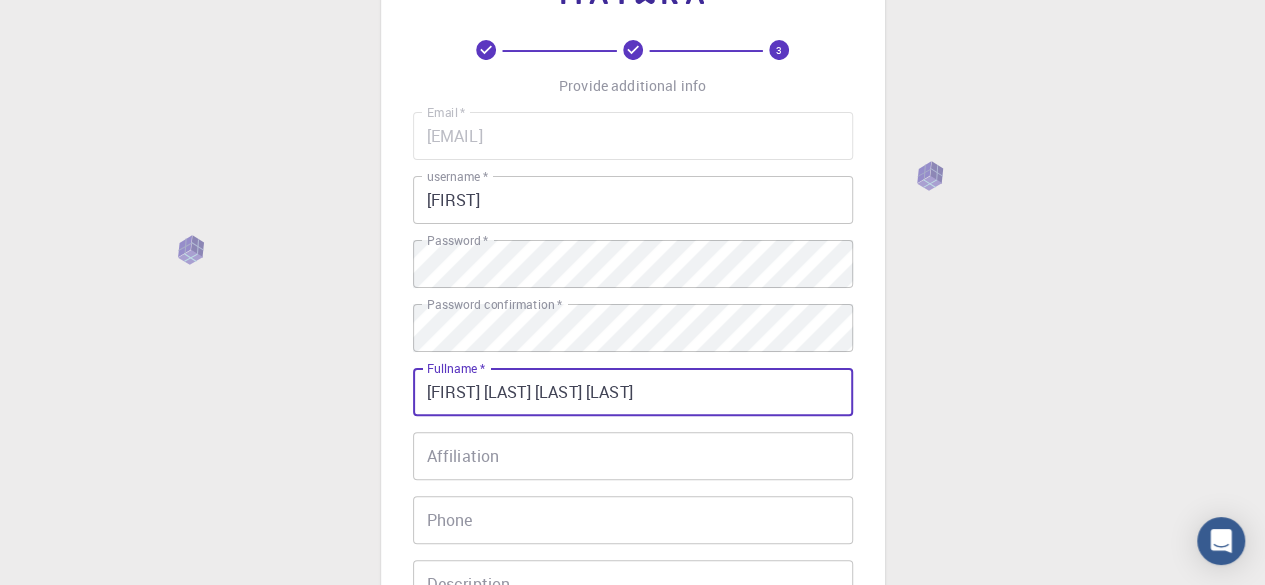 type on "[FIRST] [LAST] [LAST] [LAST]" 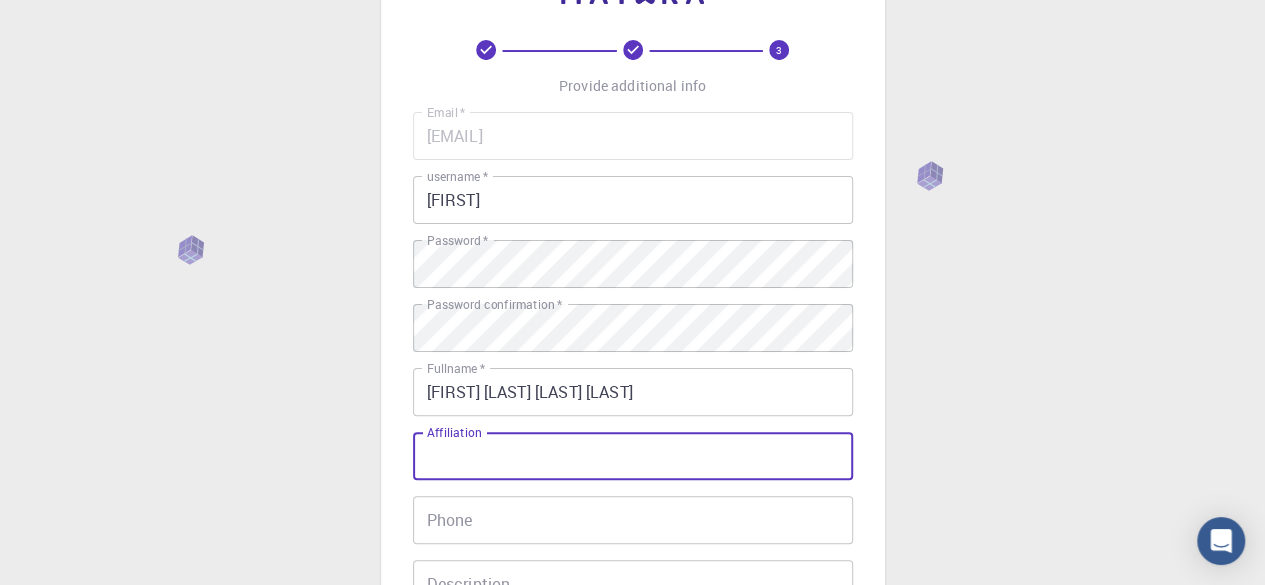click on "Affiliation" at bounding box center (633, 456) 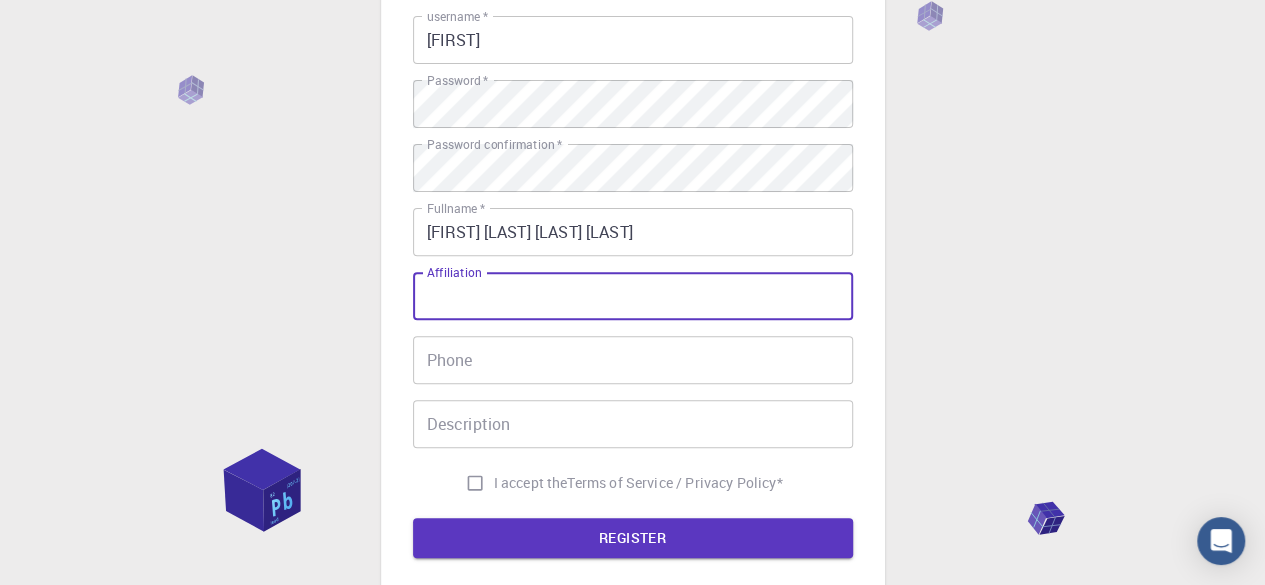 scroll, scrollTop: 280, scrollLeft: 0, axis: vertical 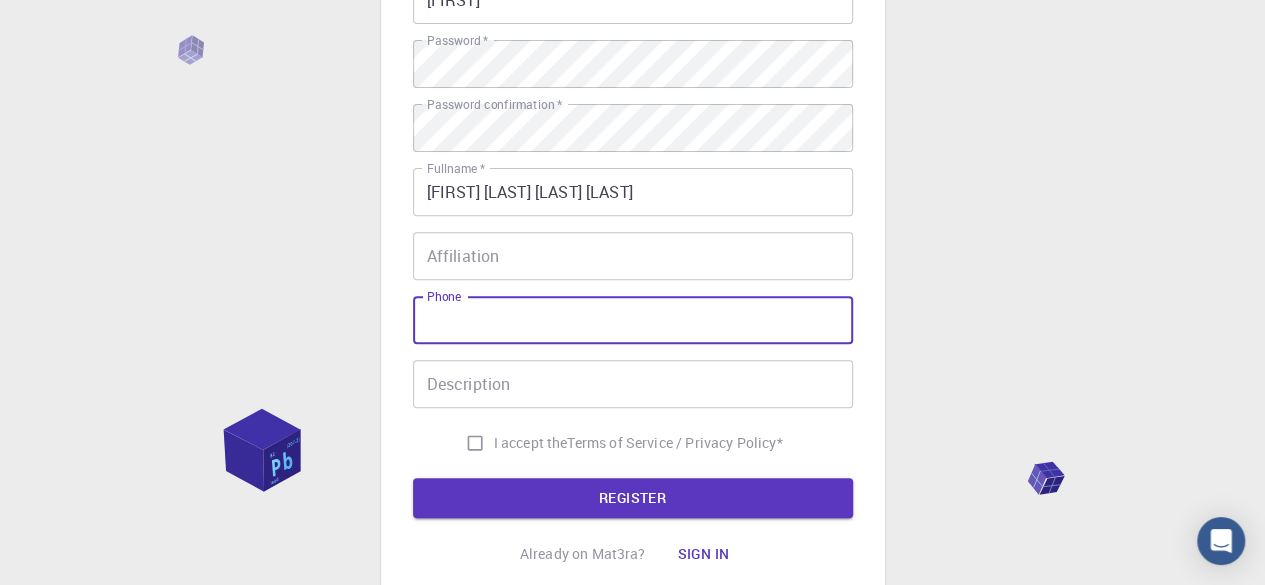 click on "Phone" at bounding box center [633, 320] 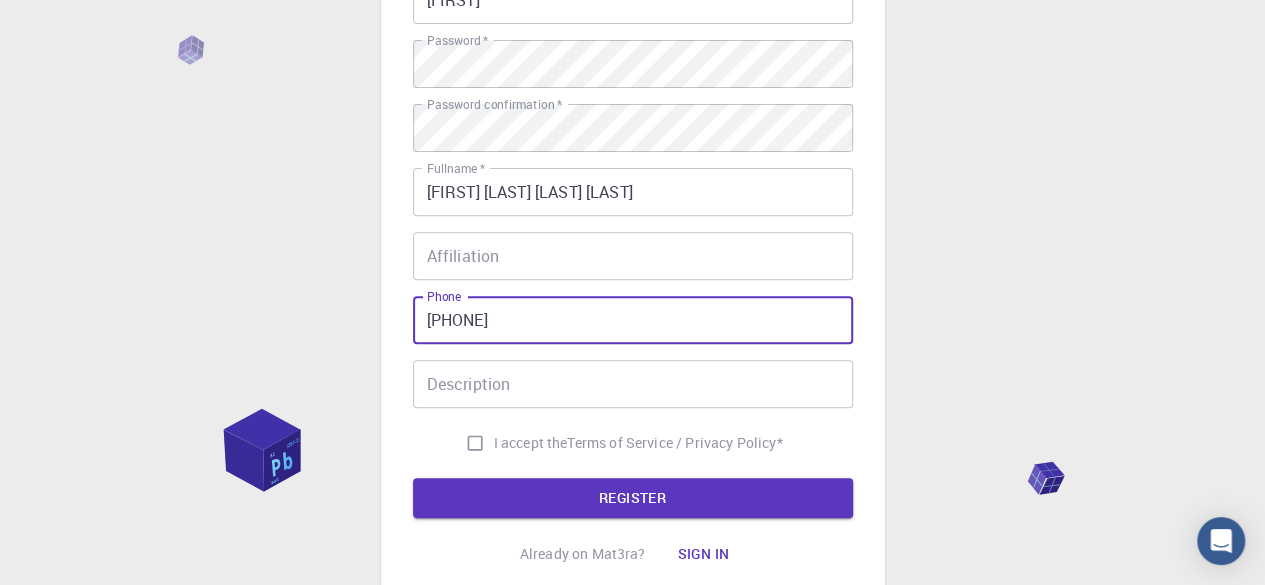 type on "[PHONE]" 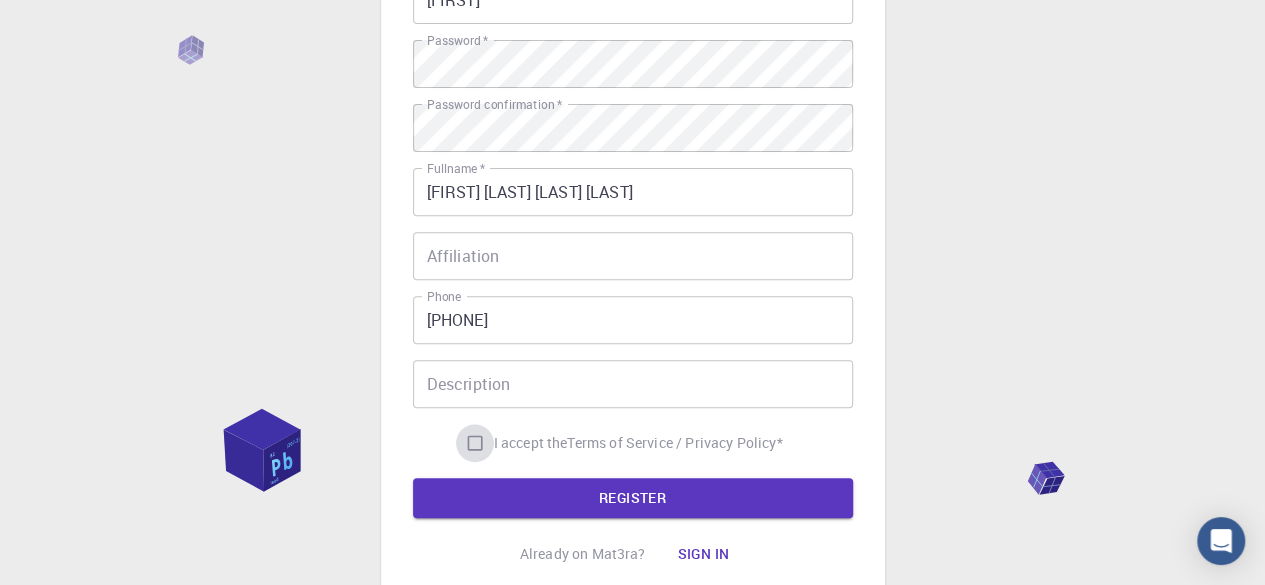 click on "I accept the  Terms of Service / Privacy Policy  *" at bounding box center (475, 443) 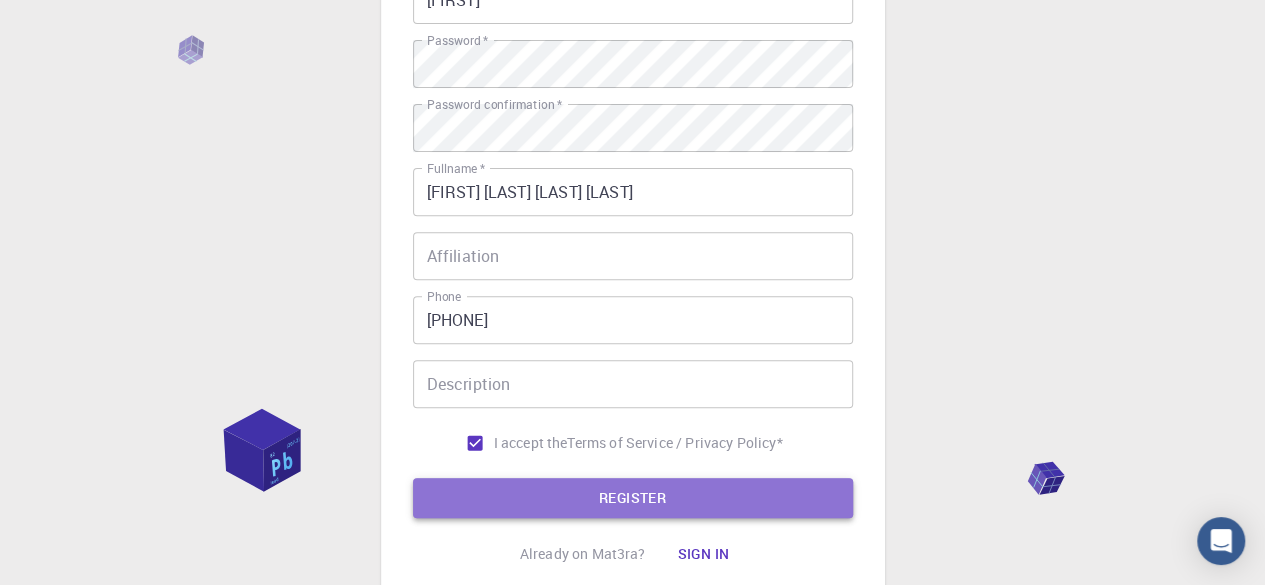 click on "REGISTER" at bounding box center [633, 498] 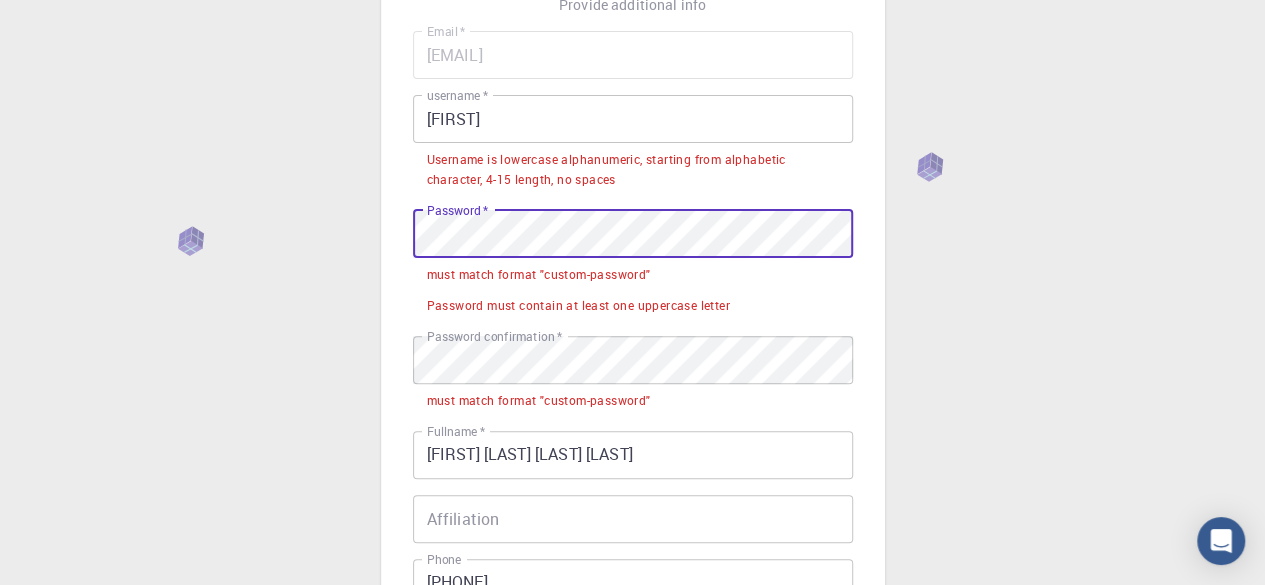 scroll, scrollTop: 160, scrollLeft: 0, axis: vertical 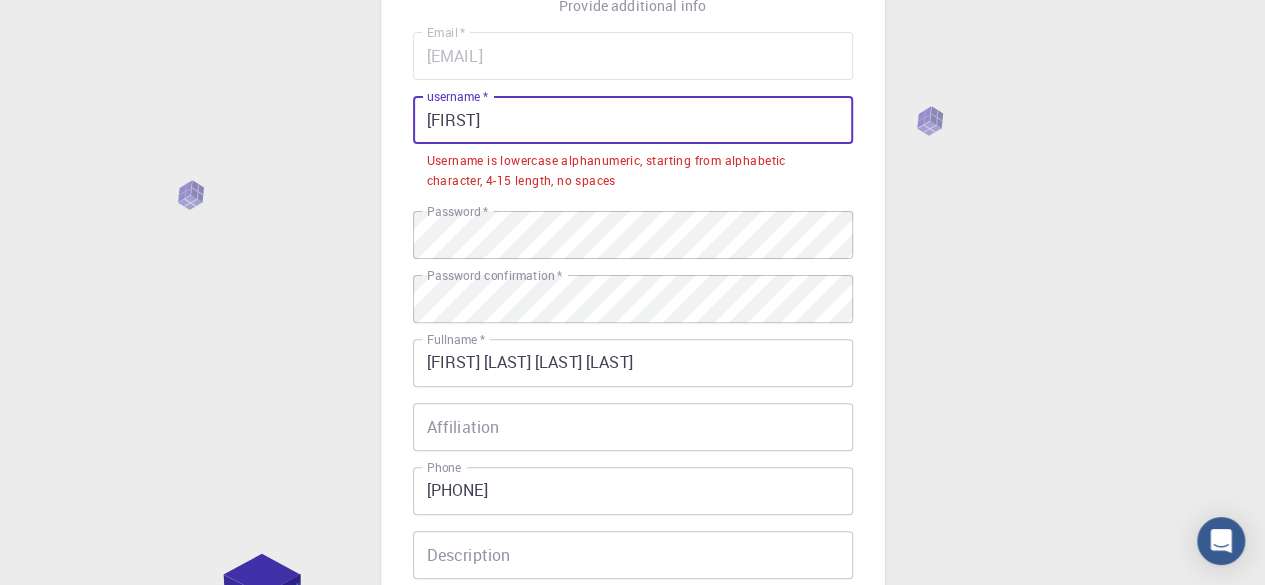 click on "[FIRST]" at bounding box center [633, 120] 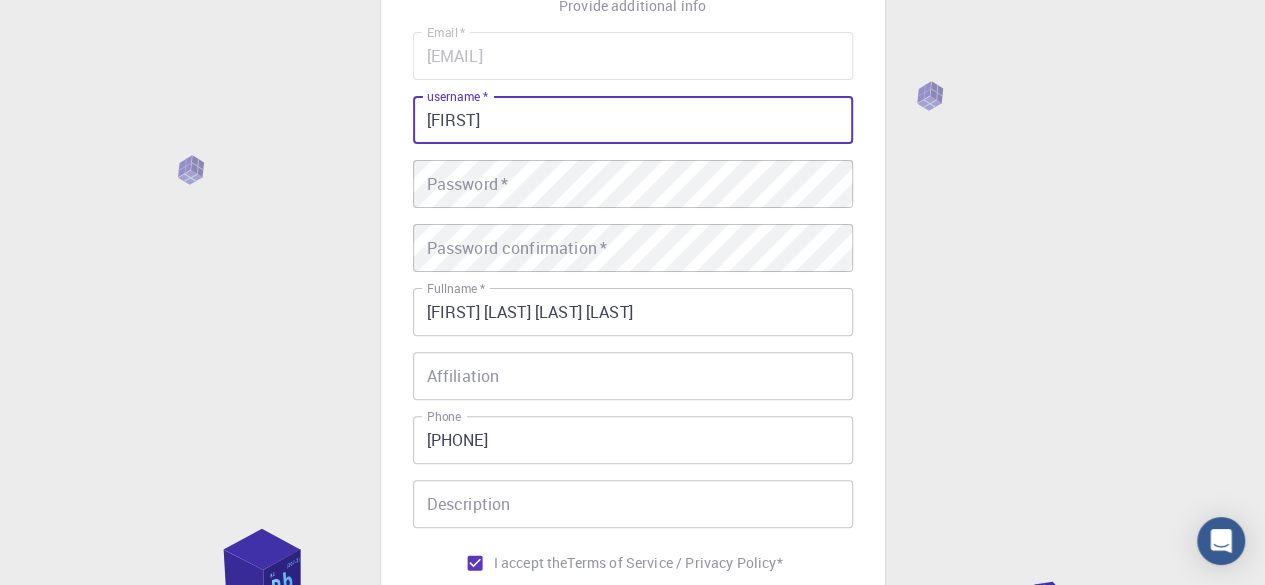 click on "[FIRST]" at bounding box center [633, 120] 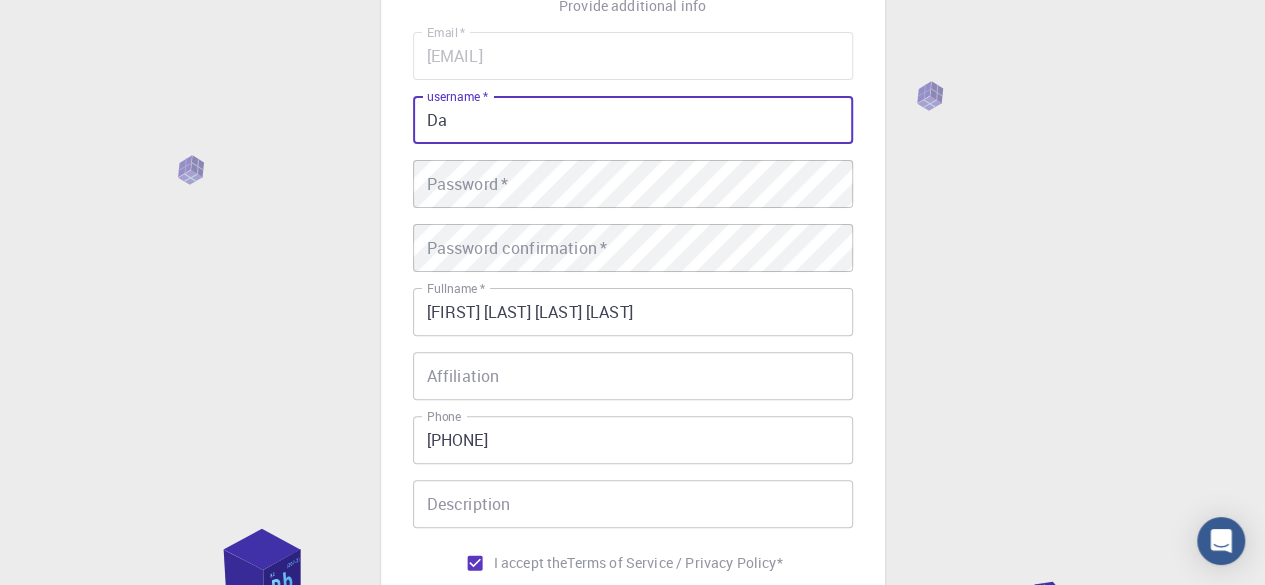 type on "D" 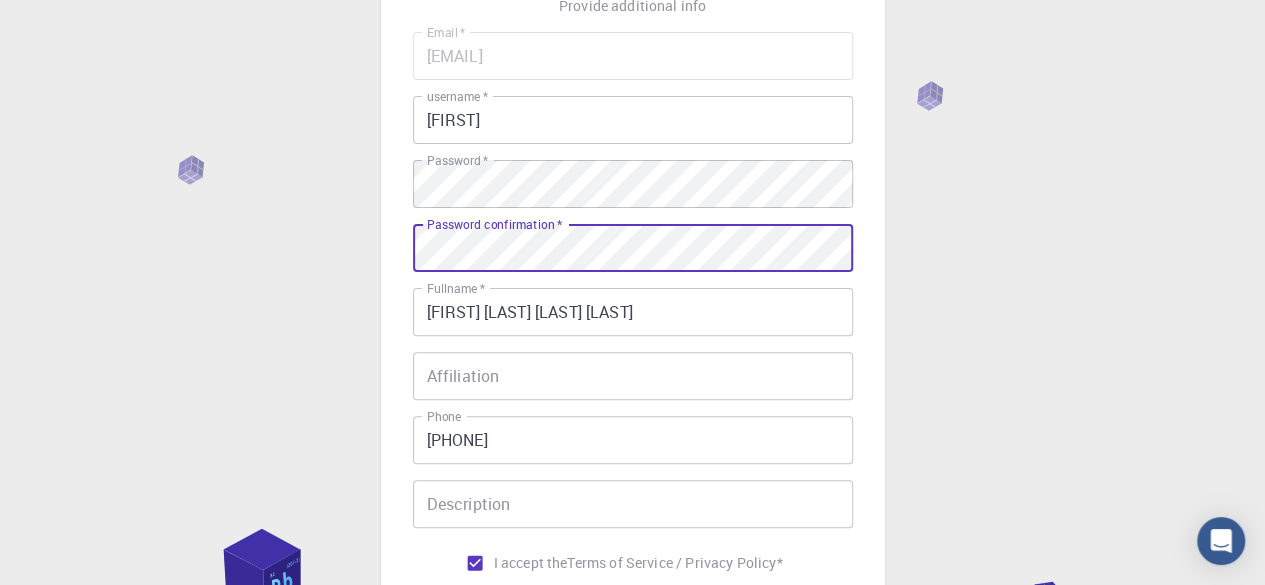 scroll, scrollTop: 434, scrollLeft: 0, axis: vertical 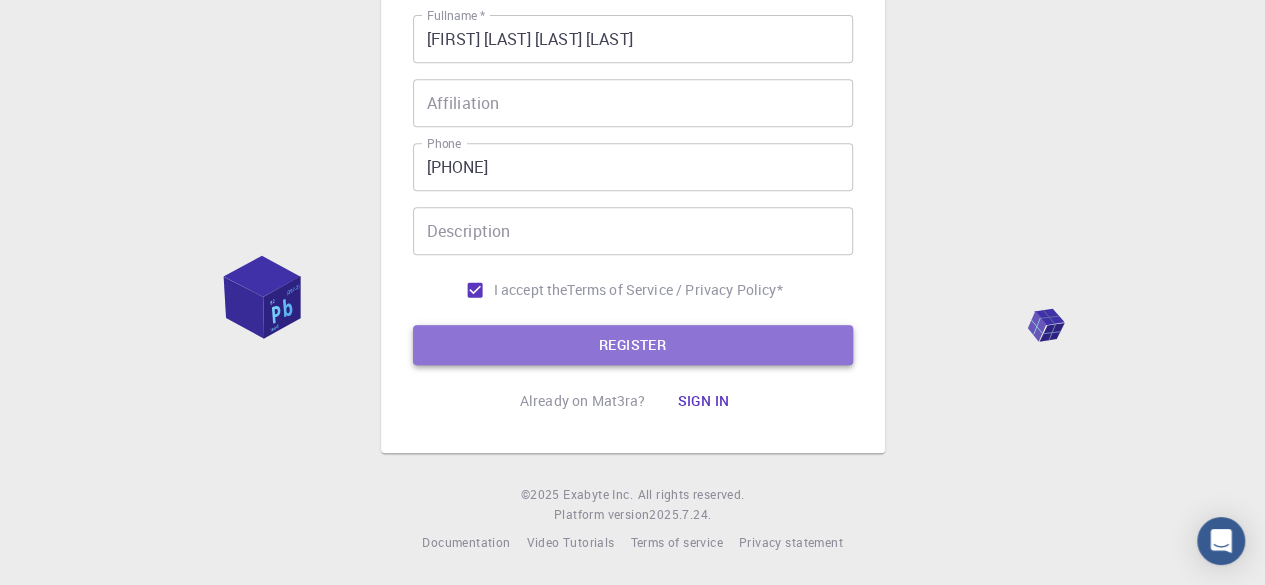 click on "REGISTER" at bounding box center (633, 345) 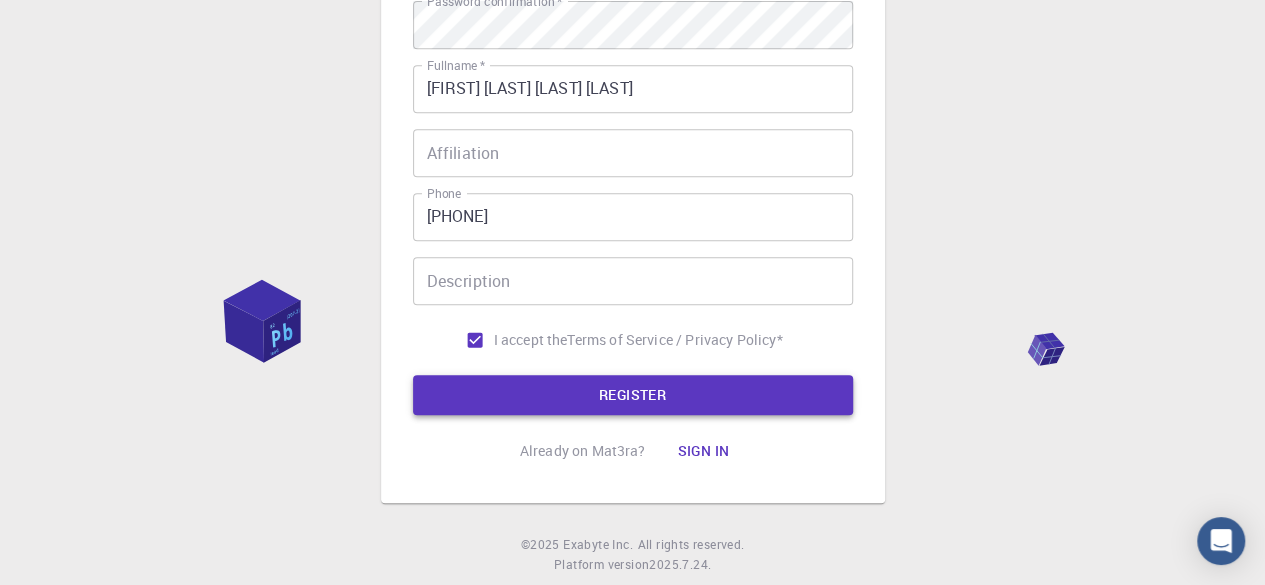 scroll, scrollTop: 485, scrollLeft: 0, axis: vertical 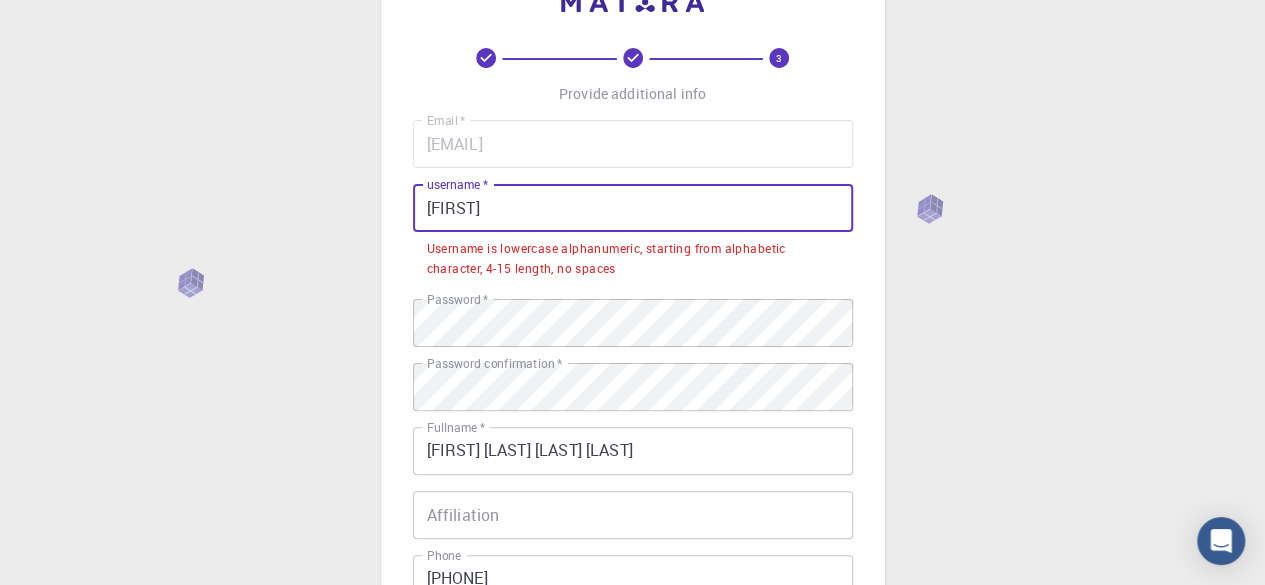 click on "[FIRST]" at bounding box center (633, 208) 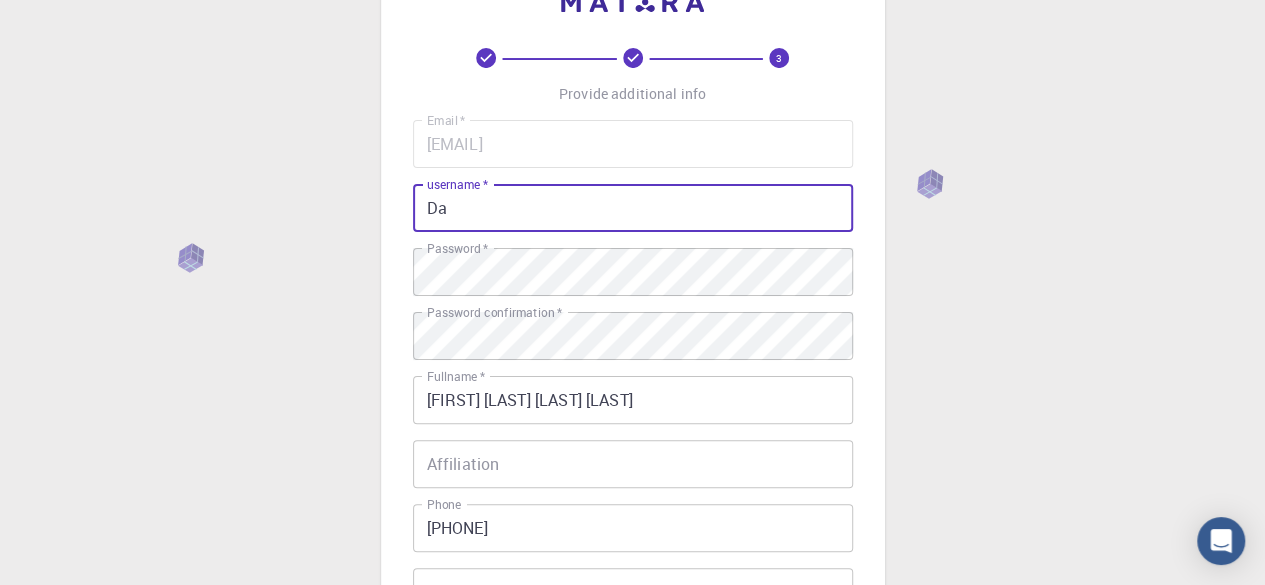 type on "D" 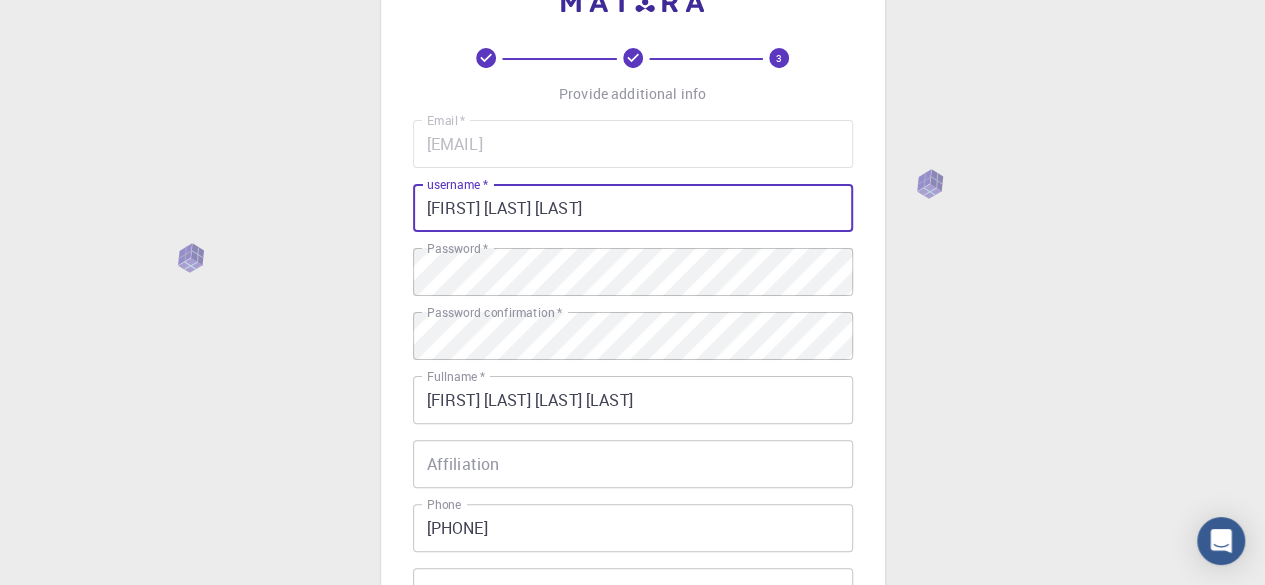 scroll, scrollTop: 434, scrollLeft: 0, axis: vertical 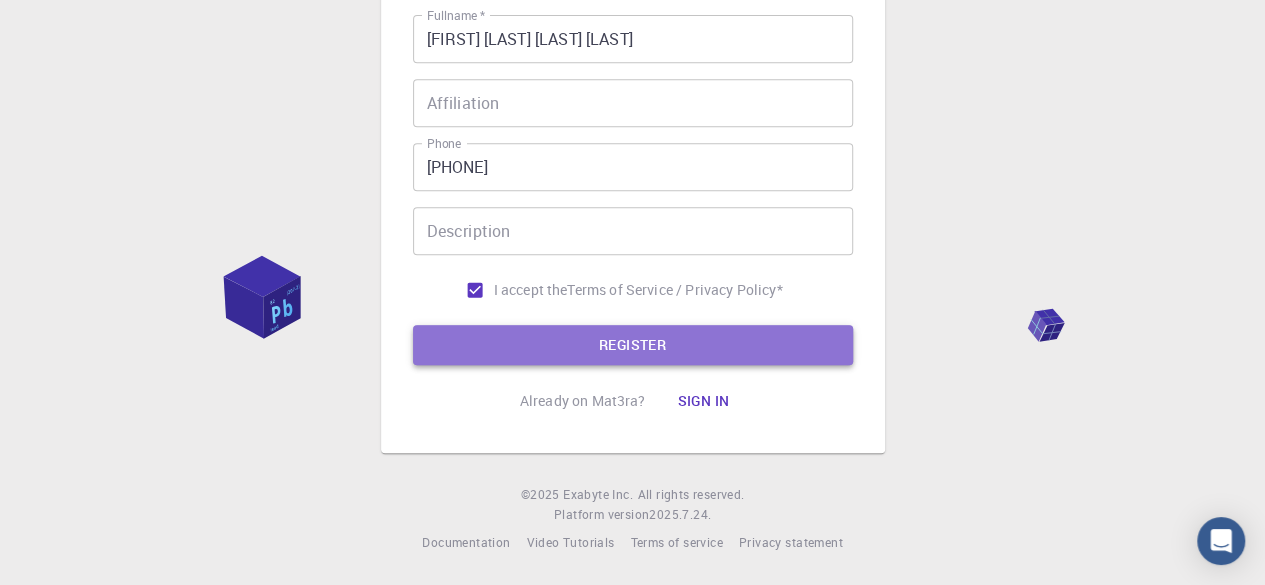 click on "REGISTER" at bounding box center [633, 345] 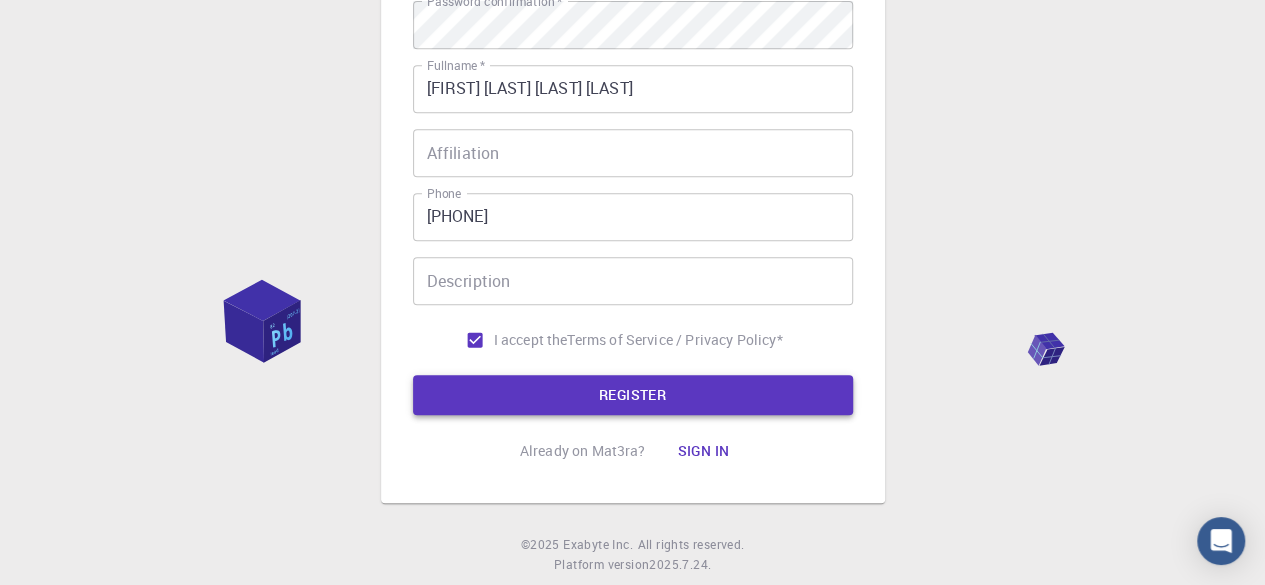 scroll, scrollTop: 485, scrollLeft: 0, axis: vertical 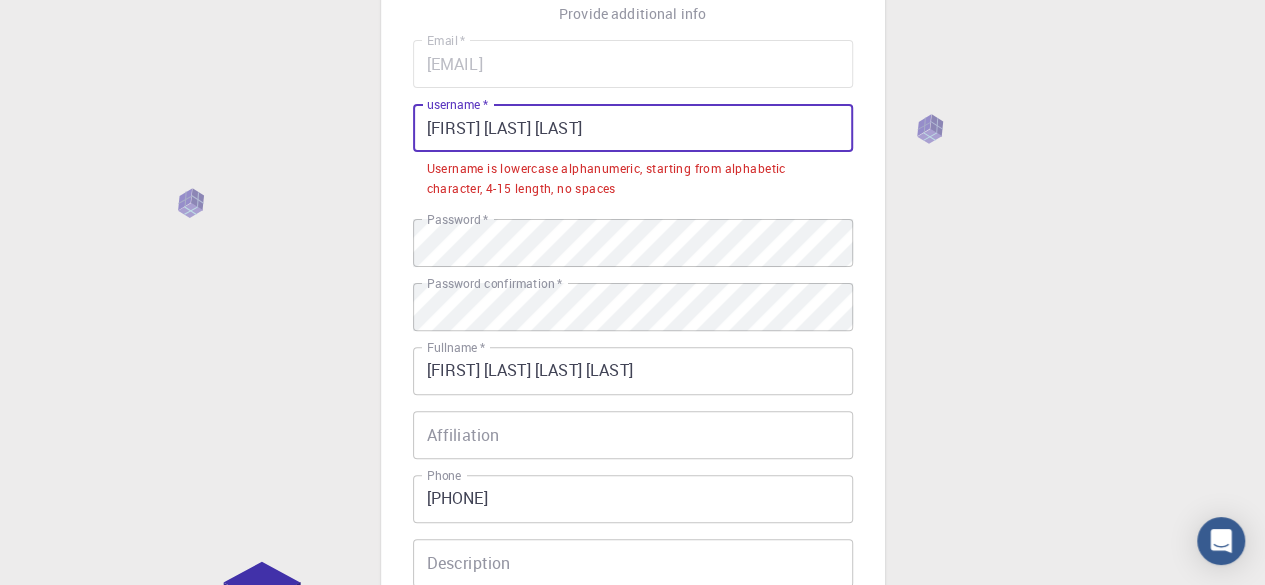 click on "[FIRST] [LAST] [LAST]" at bounding box center (633, 128) 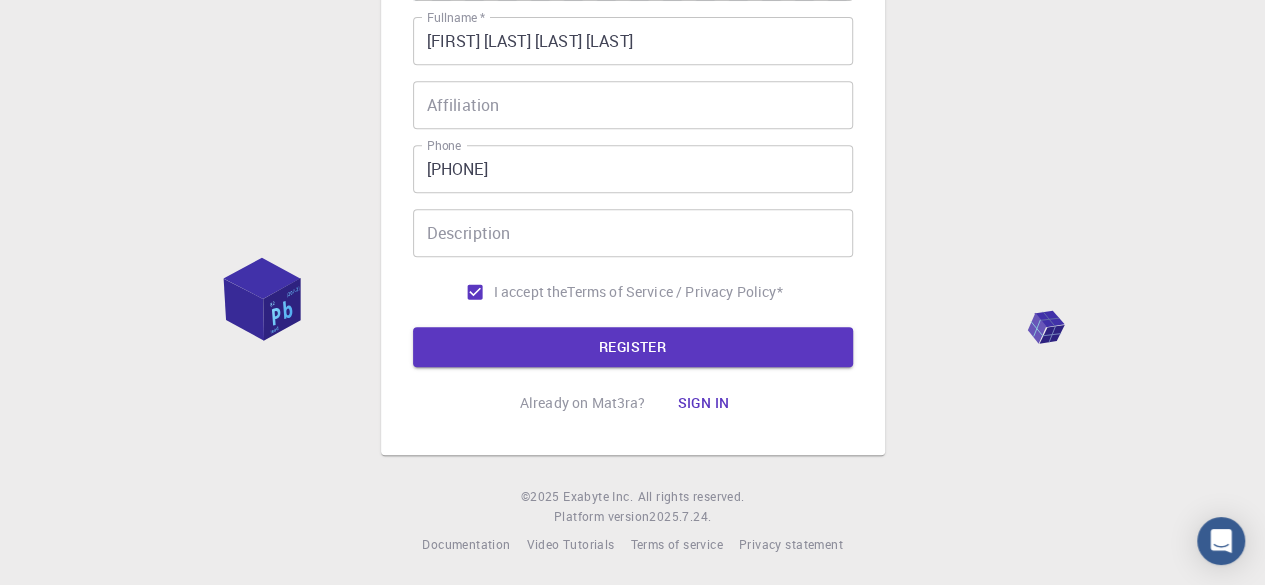 scroll, scrollTop: 434, scrollLeft: 0, axis: vertical 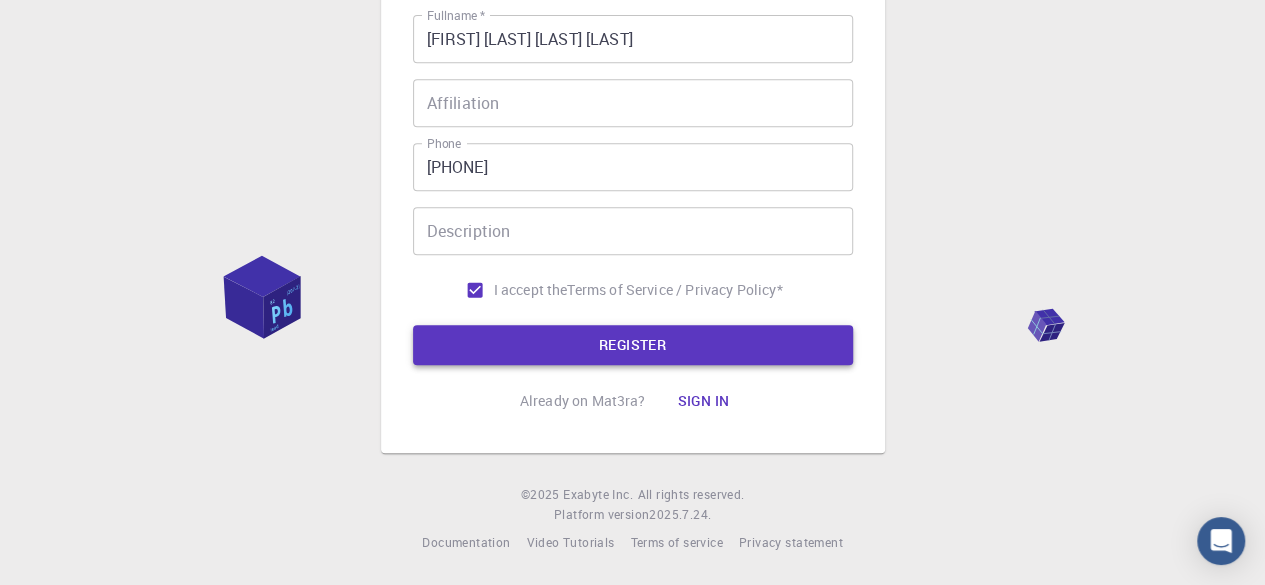 type on "daniel30" 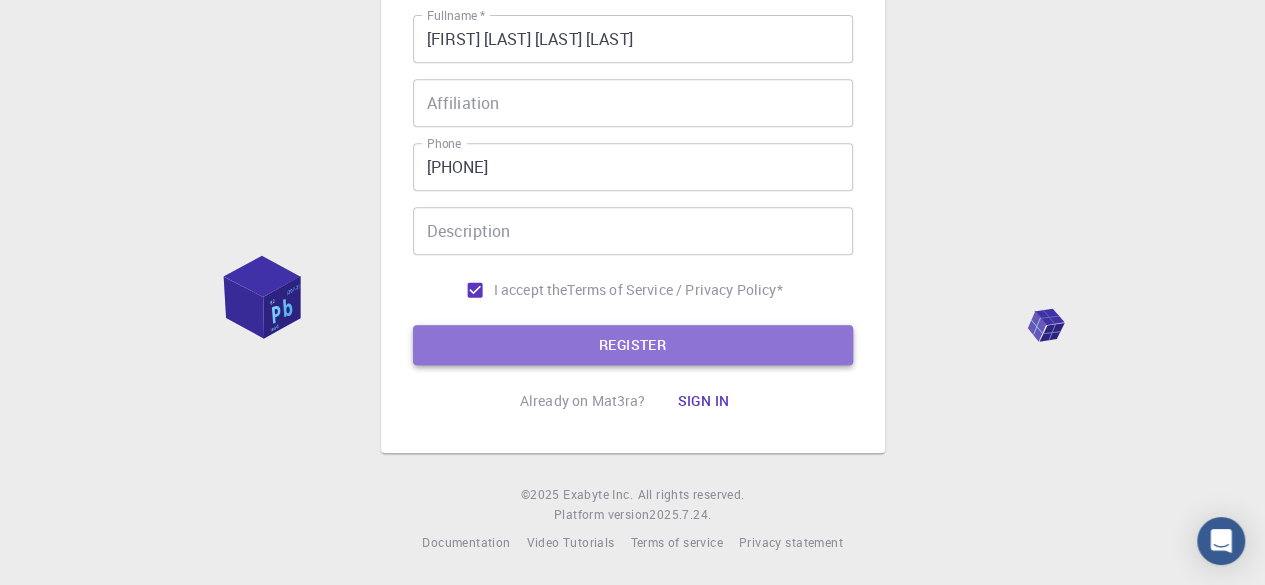 click on "REGISTER" at bounding box center (633, 345) 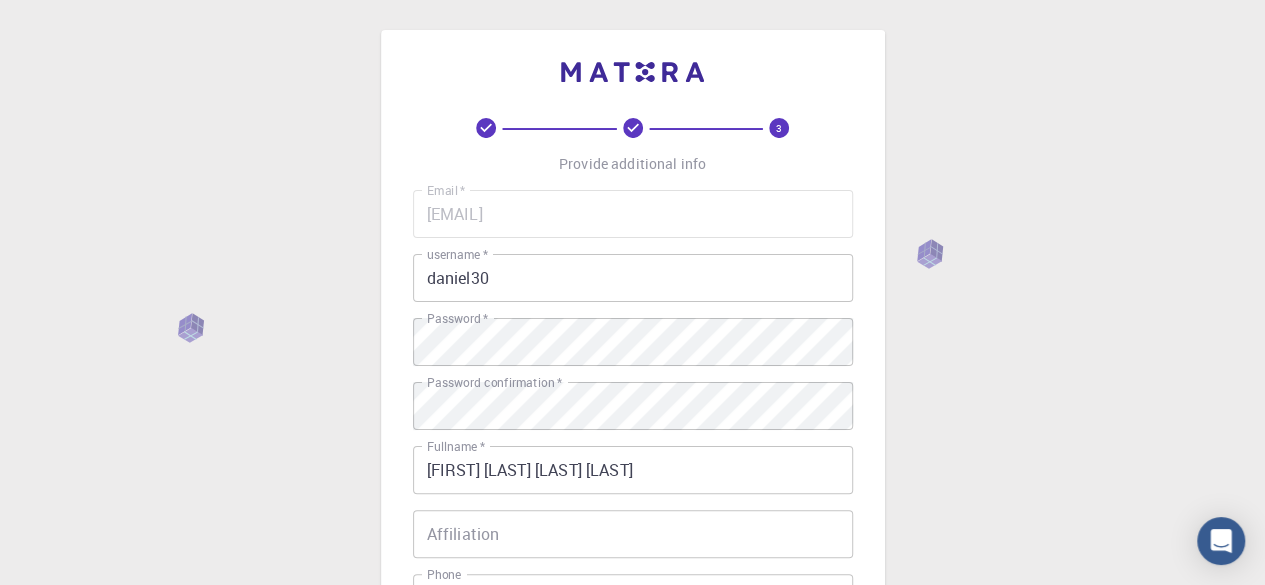 scroll, scrollTop: 0, scrollLeft: 0, axis: both 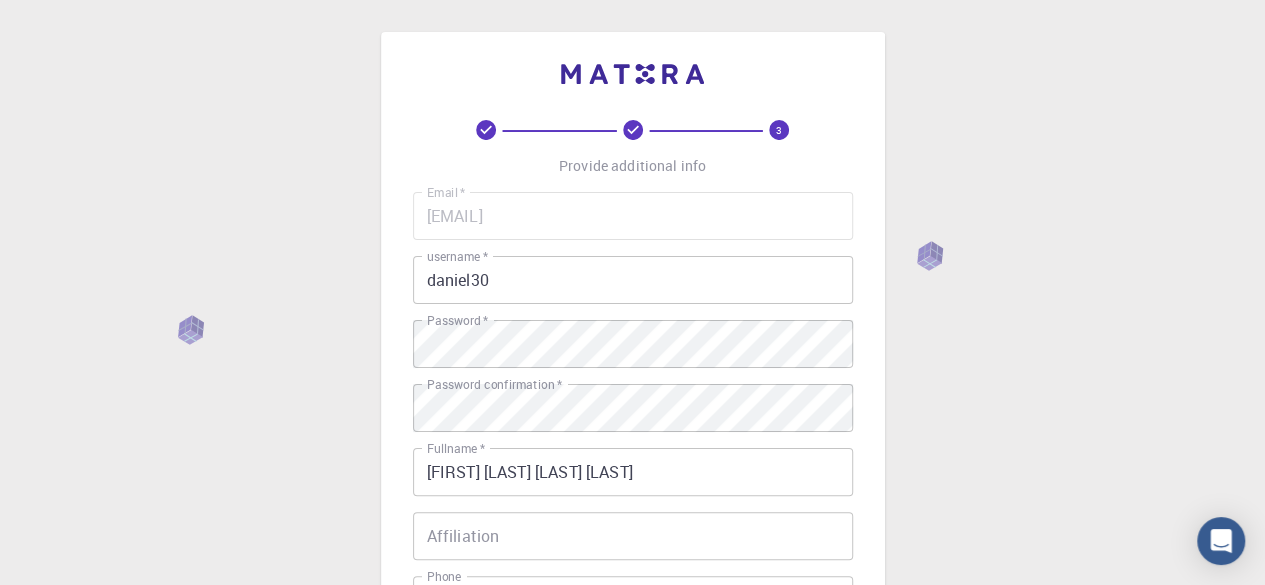 click on "3 Provide additional info Email   * [EMAIL] Email   * username   * [USERNAME] username   * Password   * Password   * Password confirmation   * Password confirmation   * Fullname   * [FIRST] [LAST] [LAST] [LAST] Fullname   * Affiliation Affiliation Phone [PHONE] Phone Description Description I accept the Terms of Service / Privacy Policy * REGISTER Already on Mat3ra? Sign in © 2025 Exabyte Inc. All rights reserved. Platform version 2025.7.24 . Documentation Video Tutorials Terms of service Privacy statement" at bounding box center [632, 509] 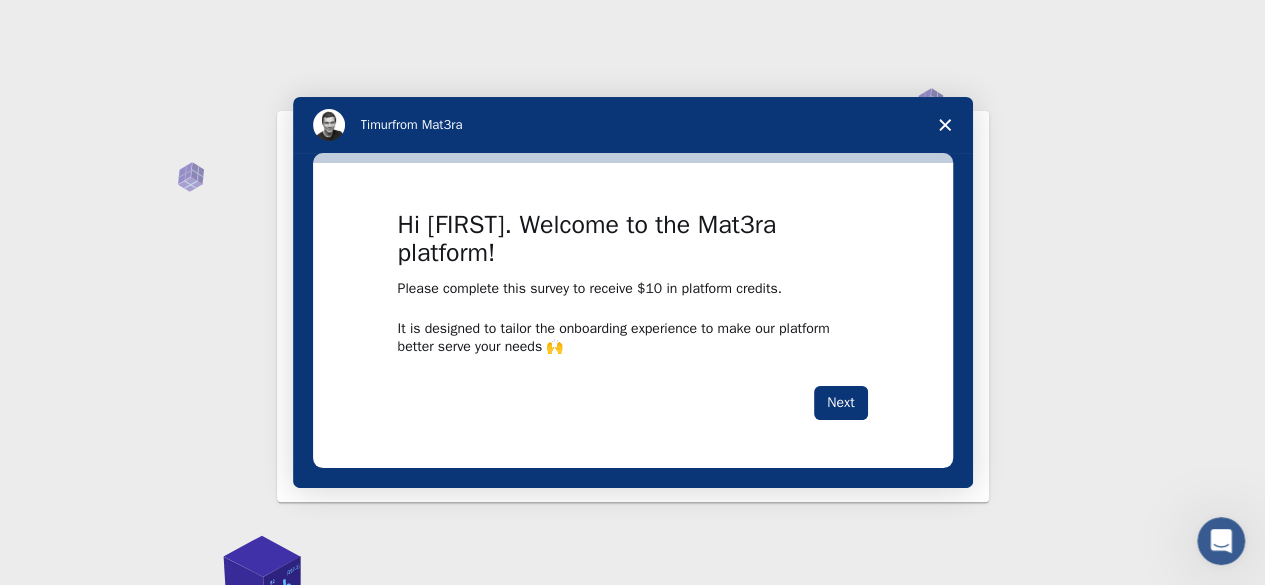 scroll, scrollTop: 0, scrollLeft: 0, axis: both 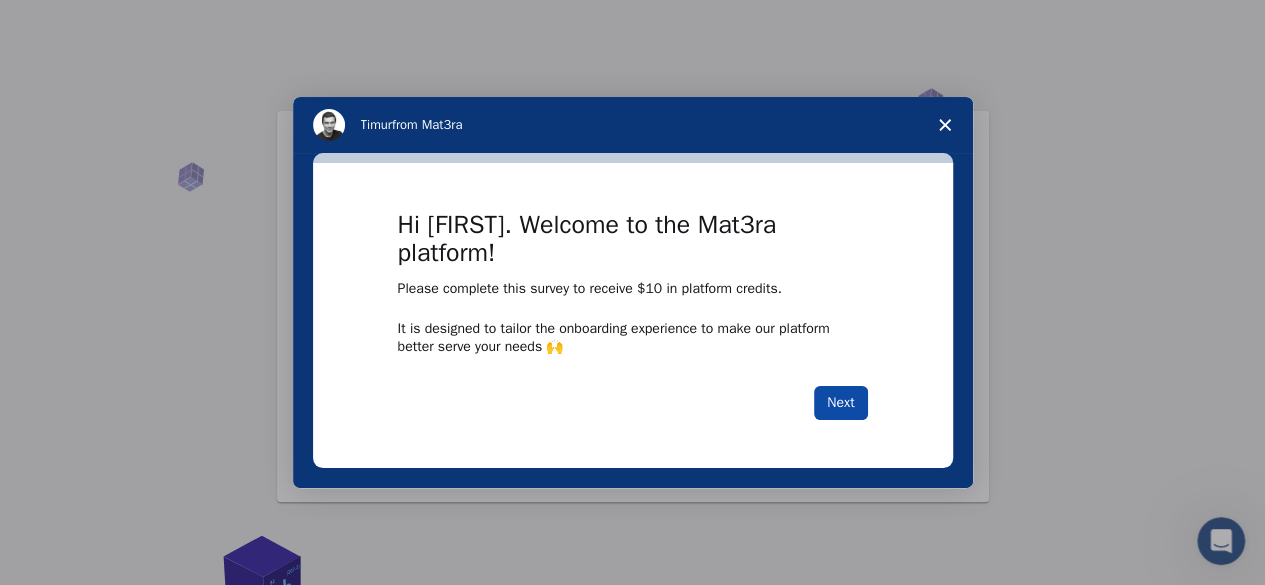 click on "Next" at bounding box center [840, 403] 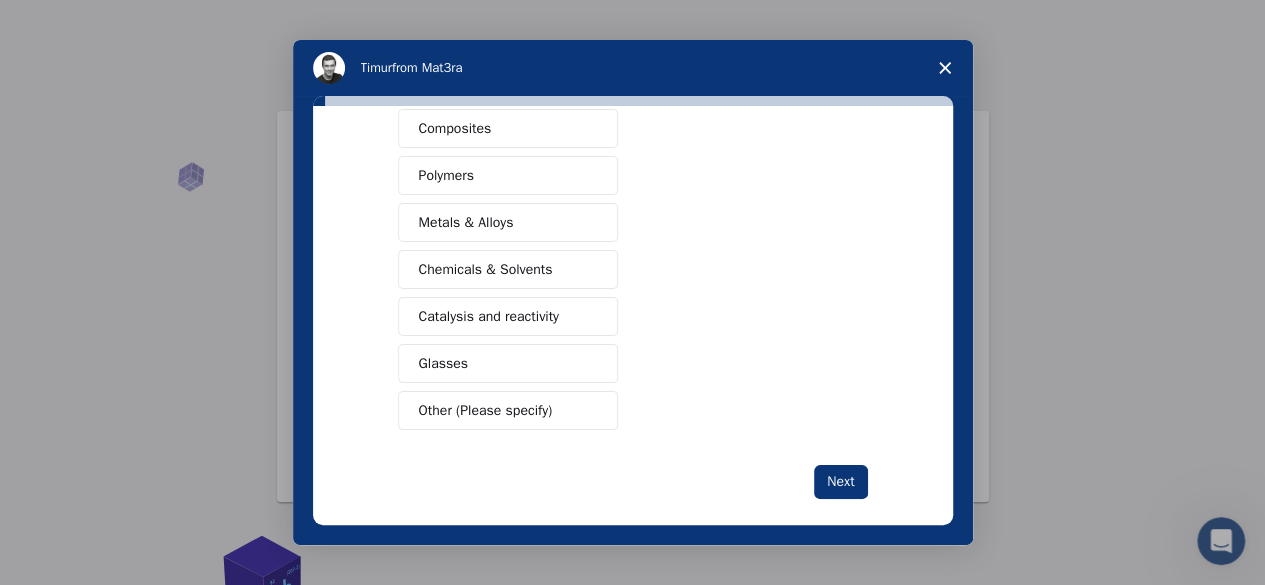 scroll, scrollTop: 351, scrollLeft: 0, axis: vertical 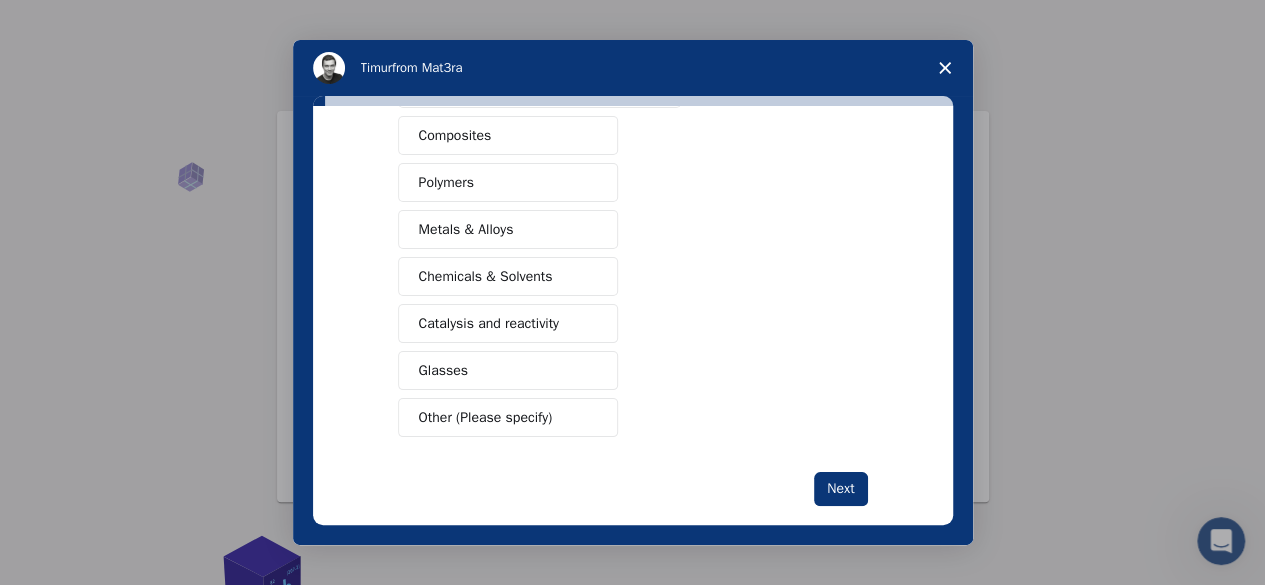 click at bounding box center [589, 418] 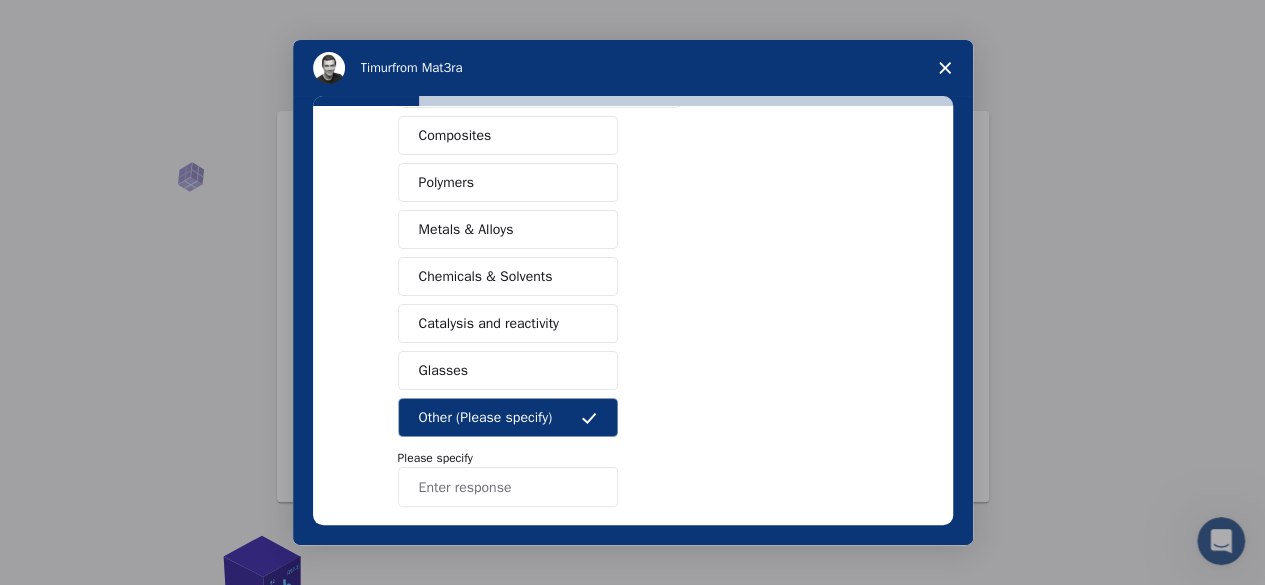 click at bounding box center [508, 487] 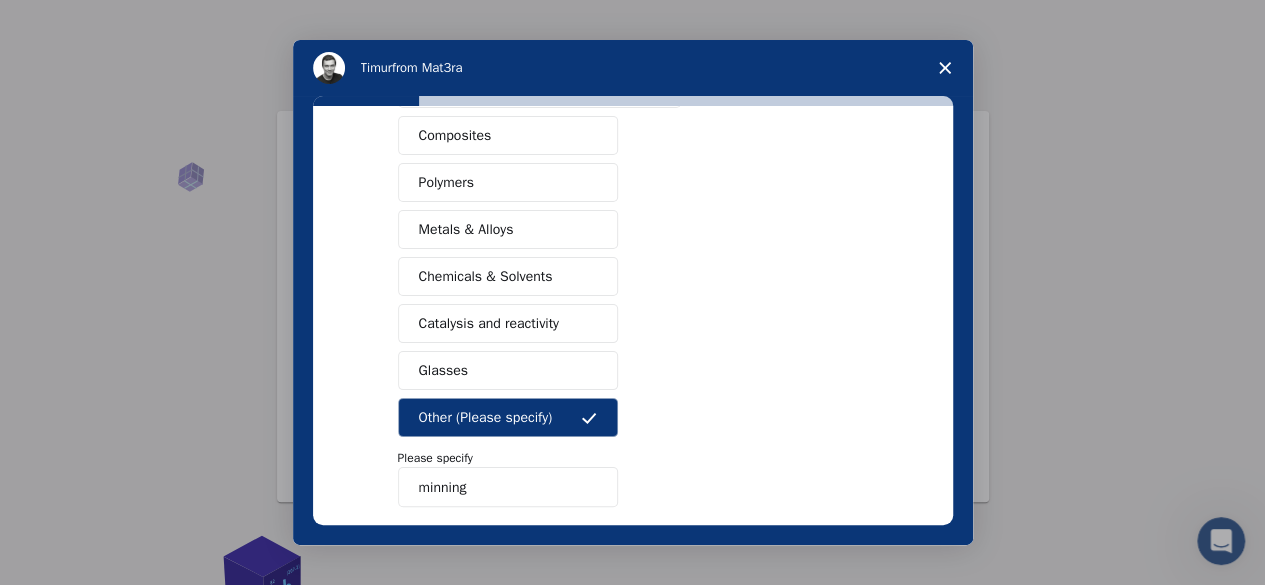 scroll, scrollTop: 442, scrollLeft: 0, axis: vertical 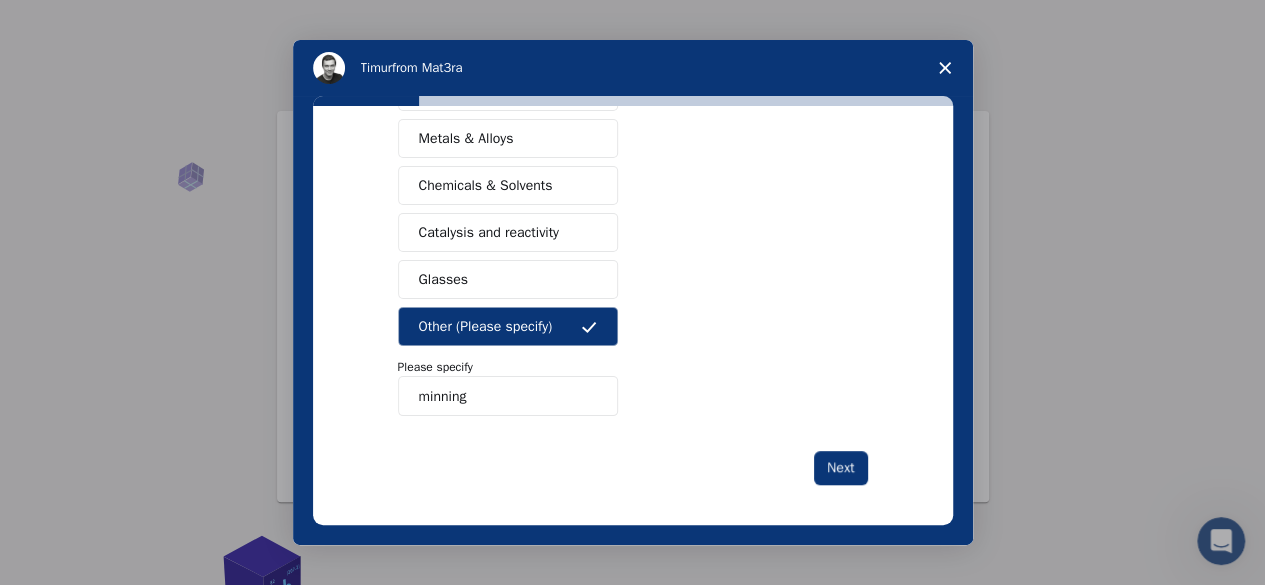 click on "minning" at bounding box center (508, 396) 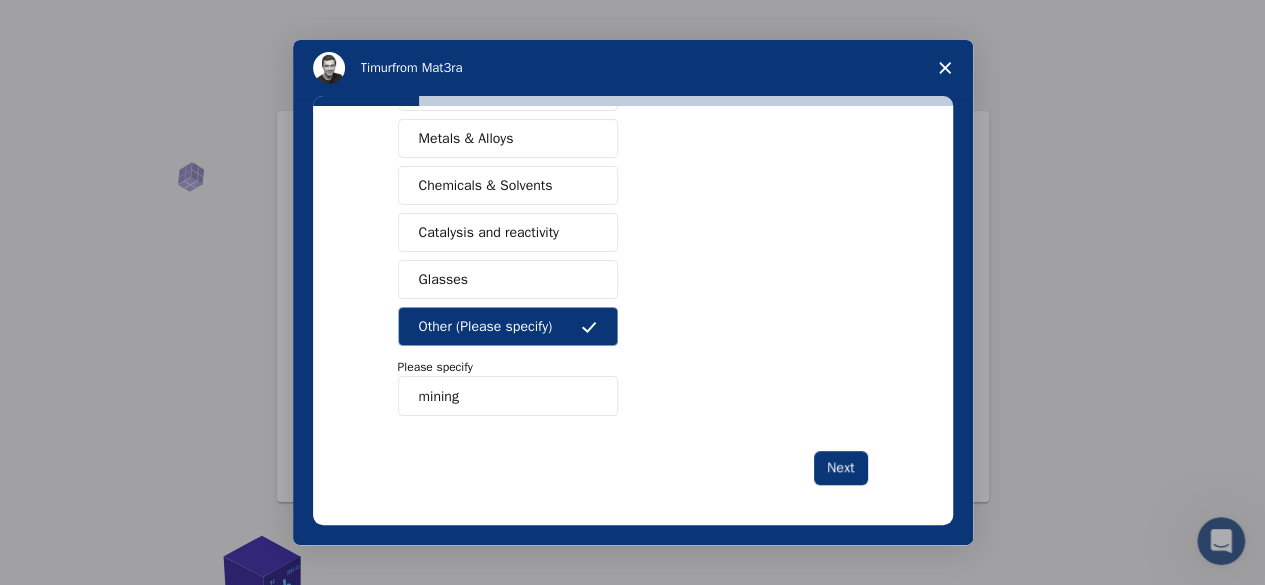 type on "mining" 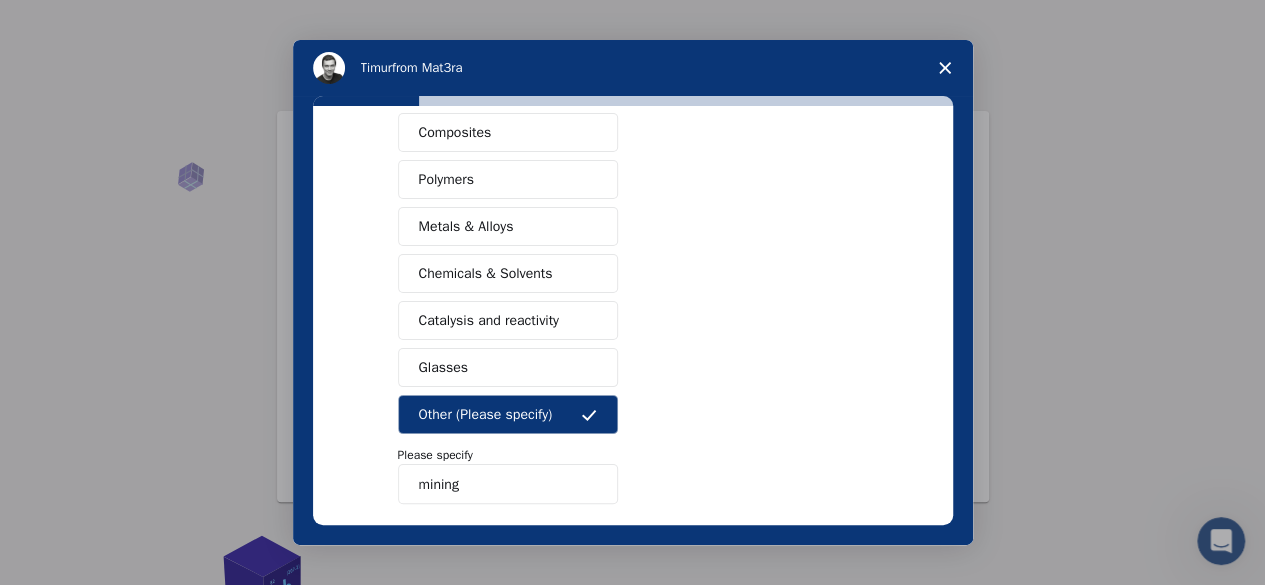 scroll, scrollTop: 442, scrollLeft: 0, axis: vertical 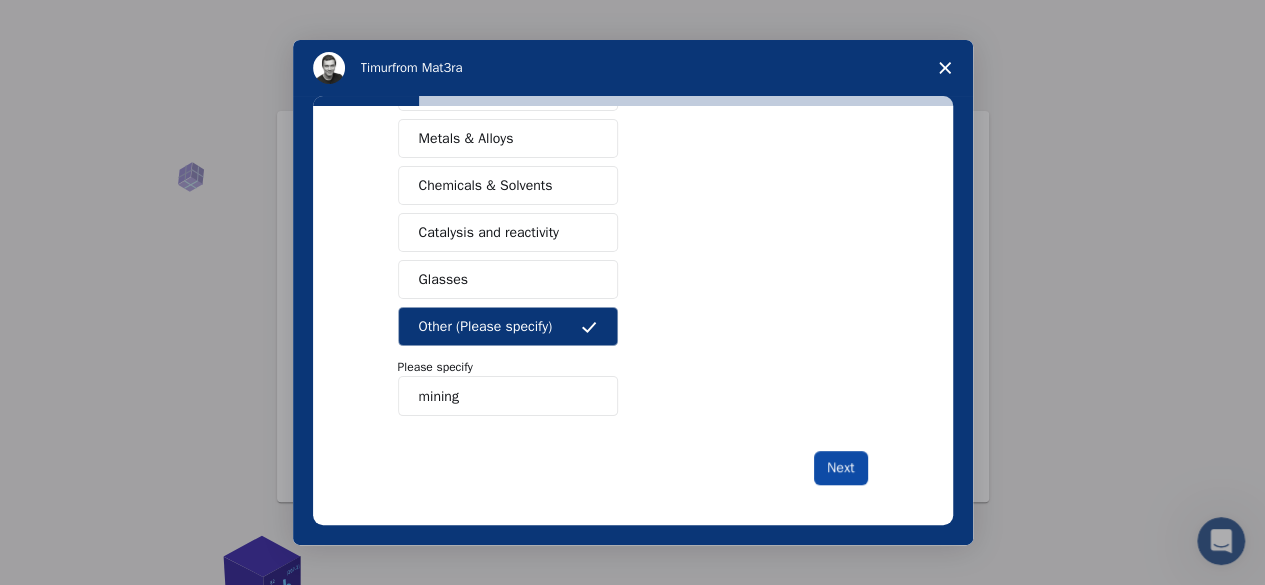 click on "Next" at bounding box center (840, 468) 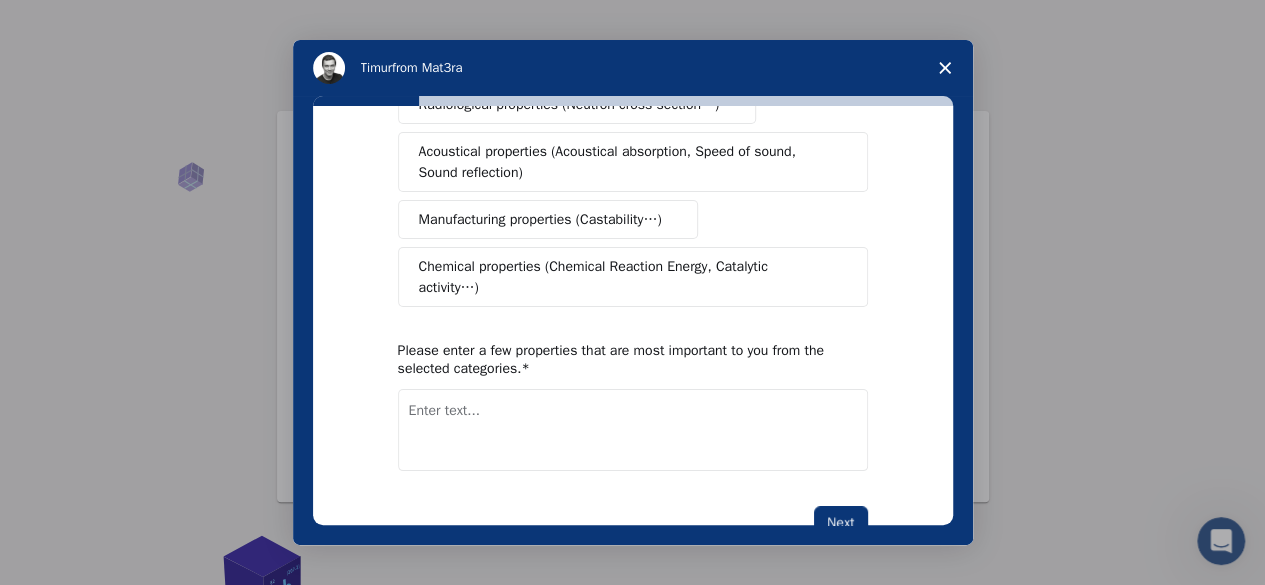 scroll, scrollTop: 0, scrollLeft: 0, axis: both 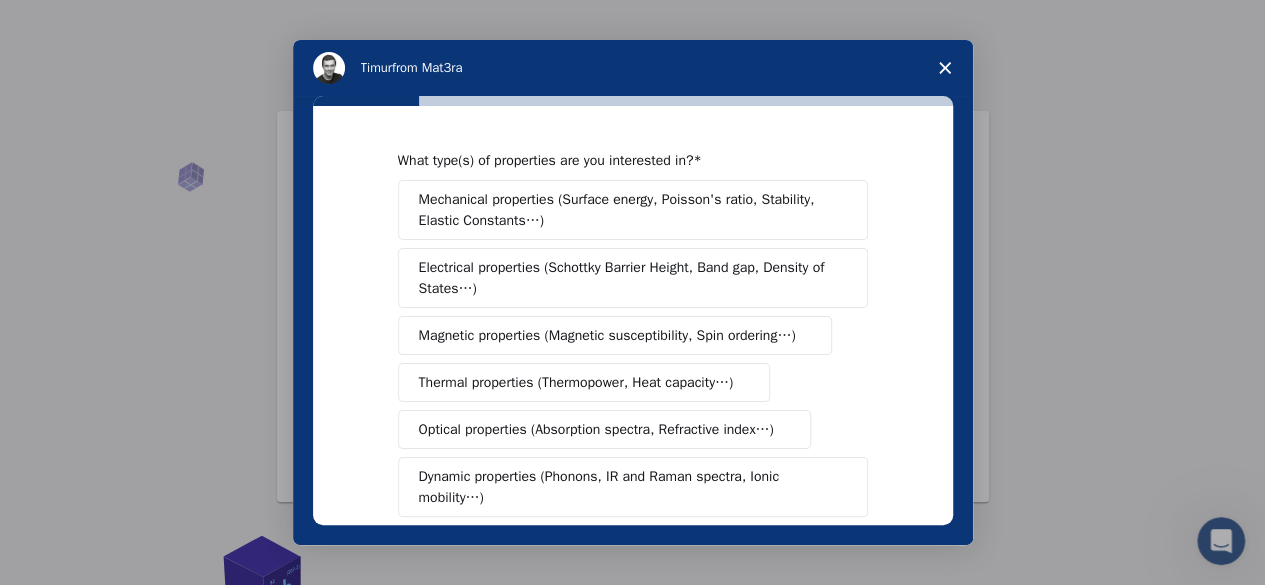 click on "Mechanical properties (Surface energy, Poisson's ratio, Stability, Elastic Constants…)" at bounding box center (626, 210) 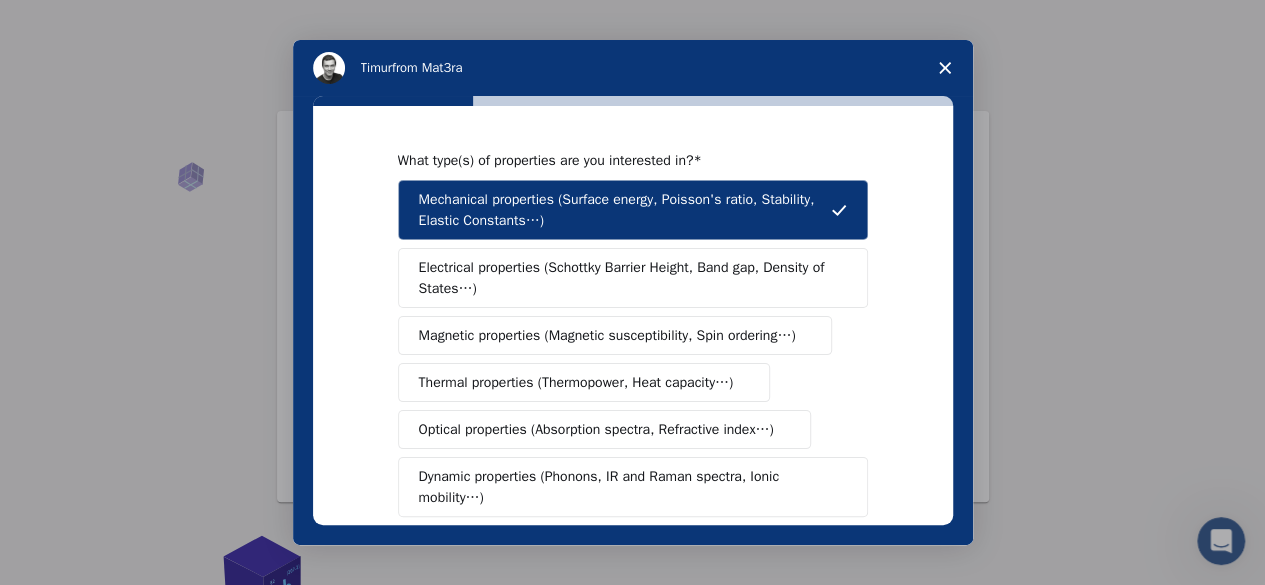 click on "Electrical properties (Schottky Barrier Height, Band gap, Density of States…)" at bounding box center [633, 278] 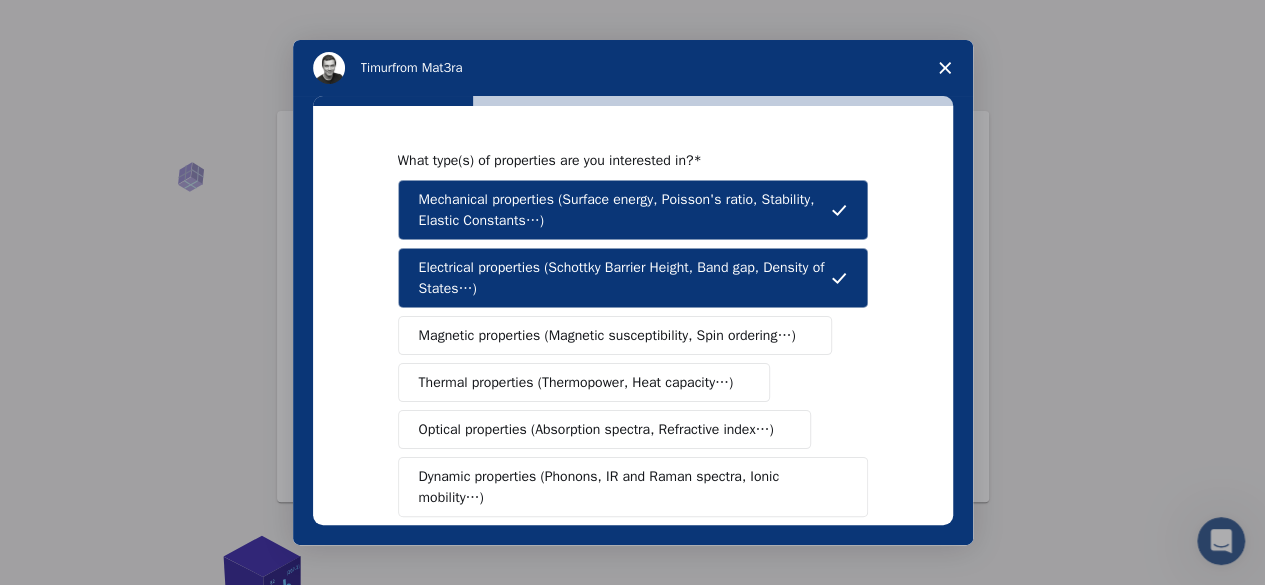 click on "Magnetic properties (Magnetic susceptibility, Spin ordering…)" at bounding box center (607, 335) 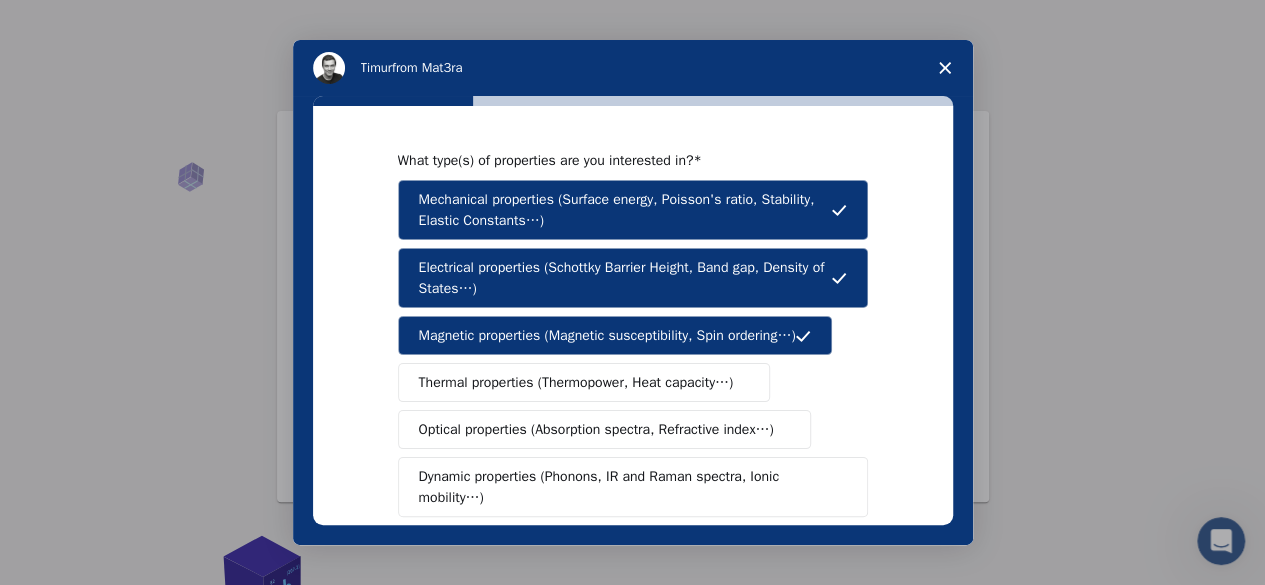 click on "Thermal properties (Thermopower, Heat capacity…)" at bounding box center [576, 382] 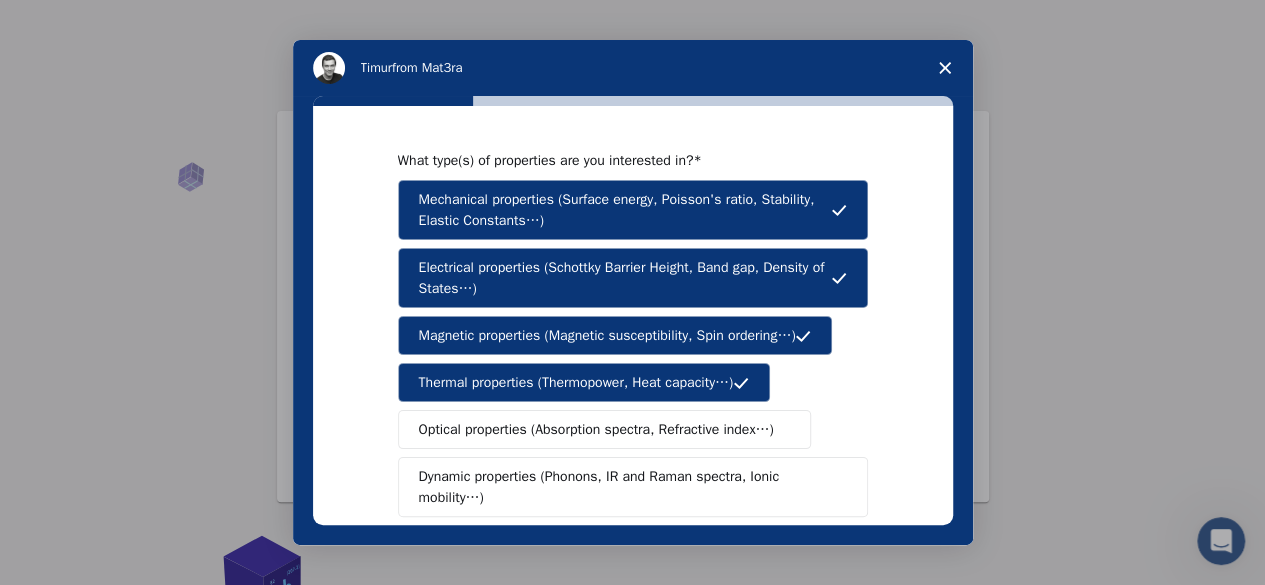 click on "Optical properties (Absorption spectra, Refractive index…)" at bounding box center (596, 429) 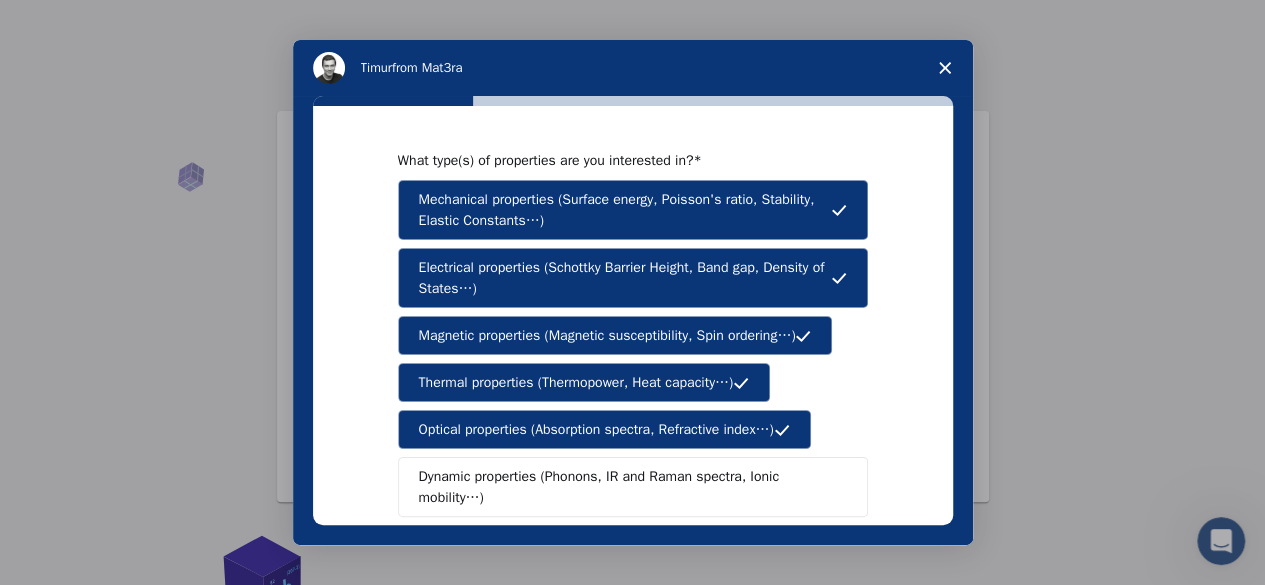 click on "Dynamic properties (Phonons, IR and Raman spectra, Ionic mobility…)" at bounding box center (625, 487) 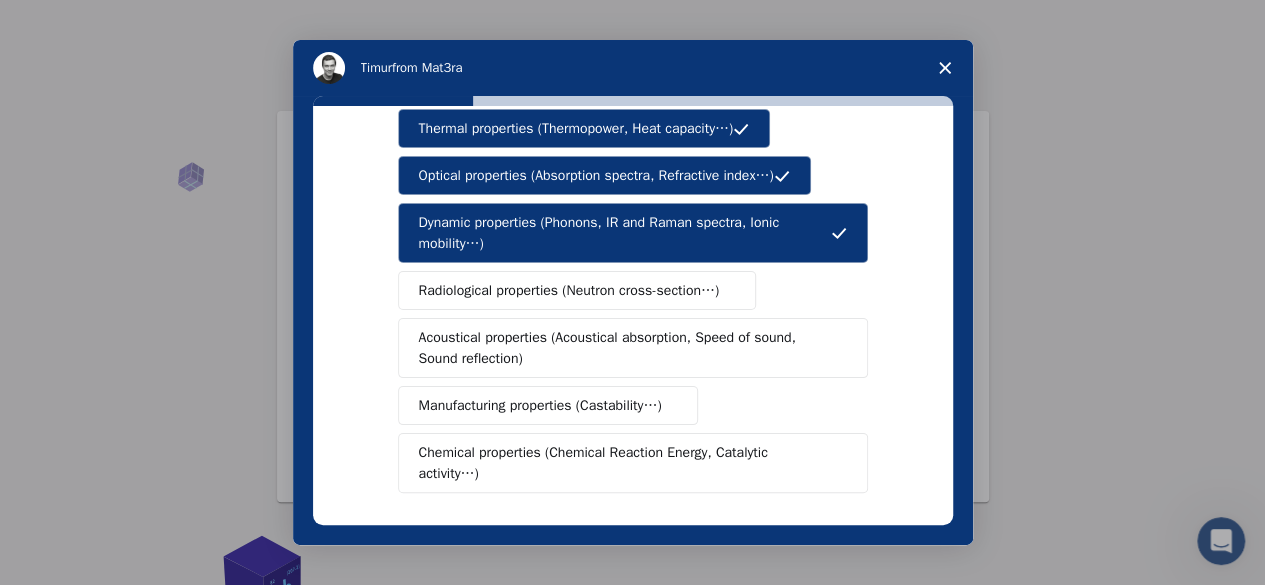 scroll, scrollTop: 261, scrollLeft: 0, axis: vertical 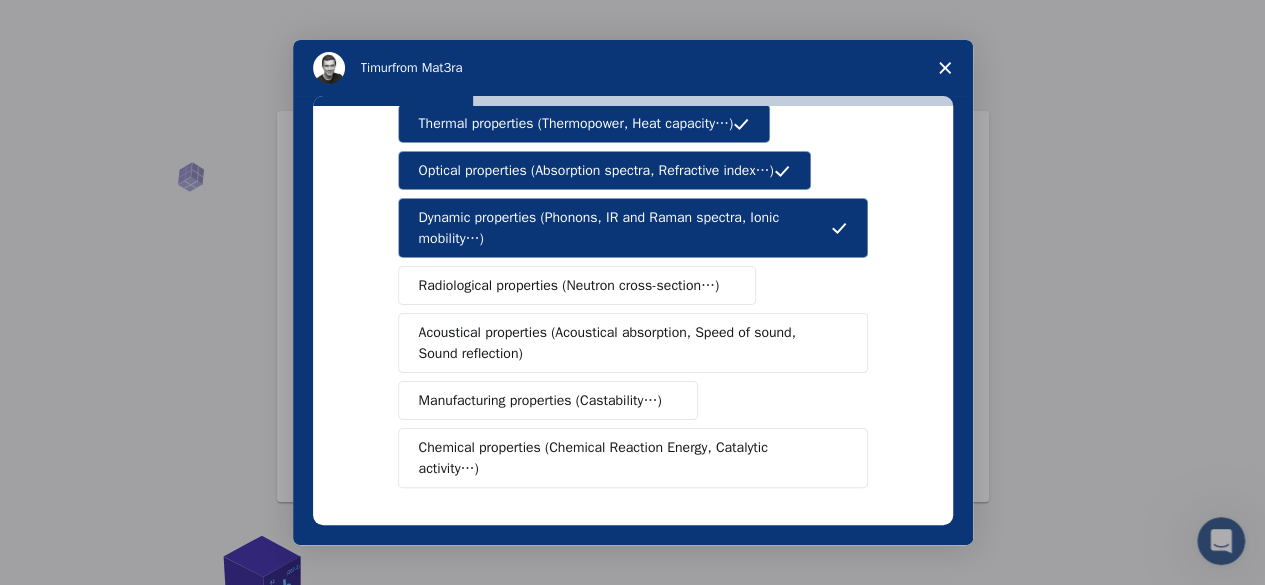 click on "Radiological properties (Neutron cross-section…)" at bounding box center (569, 285) 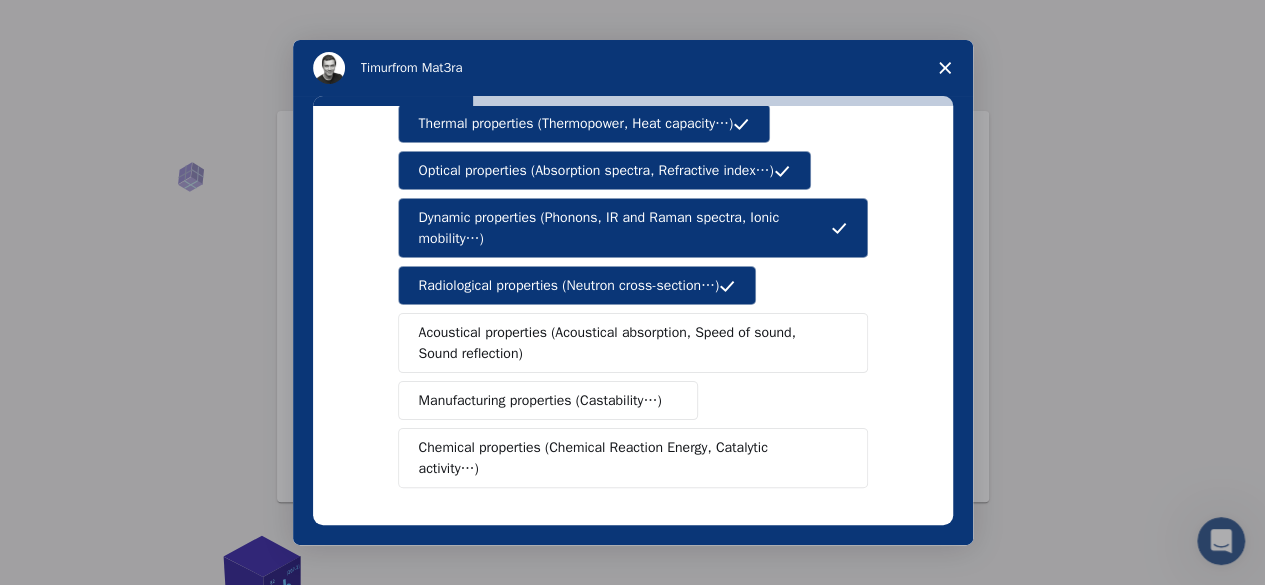 click on "Acoustical properties (Acoustical absorption, Speed of sound, Sound reflection)" at bounding box center [626, 343] 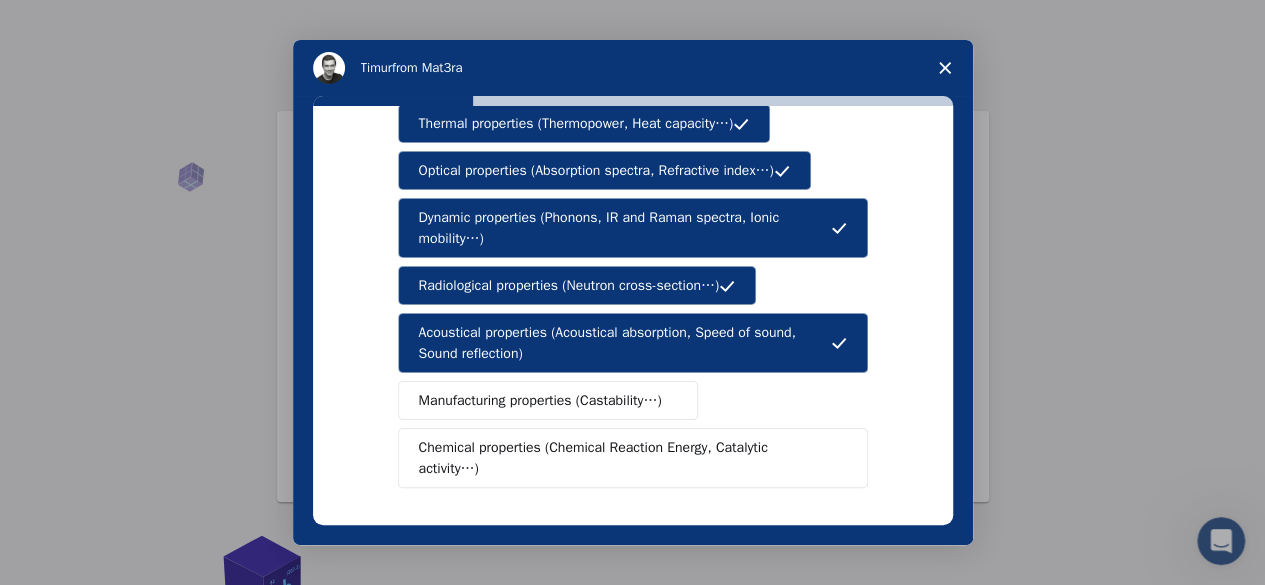 click on "Manufacturing properties (Castability…)" at bounding box center [548, 400] 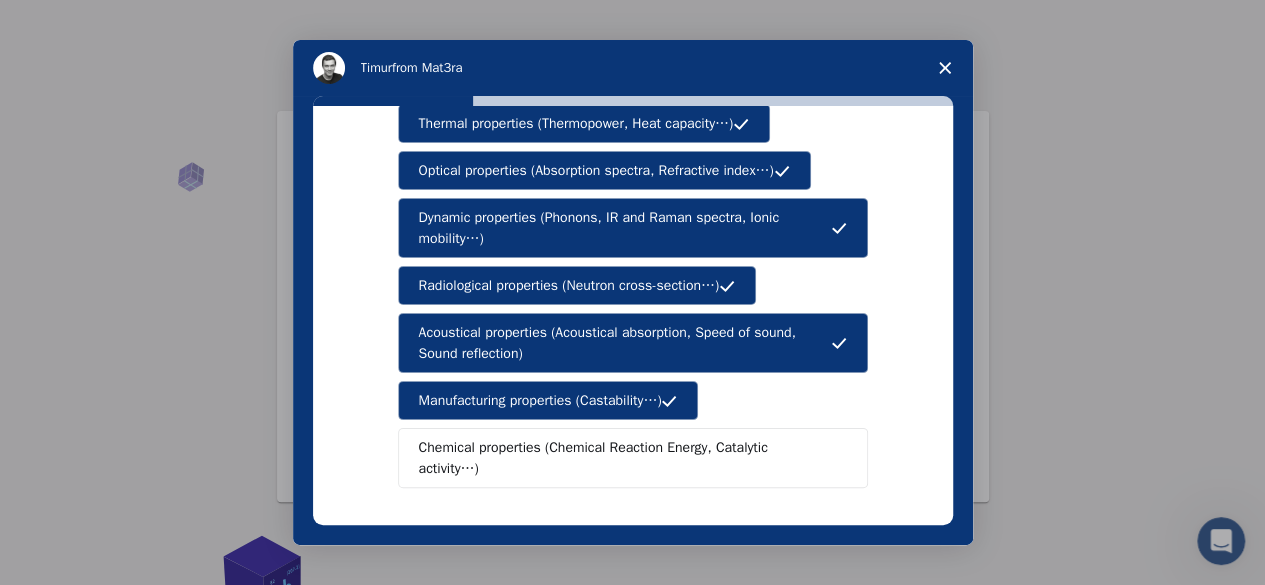 click on "Chemical properties (Chemical Reaction Energy, Catalytic activity…)" at bounding box center [633, 458] 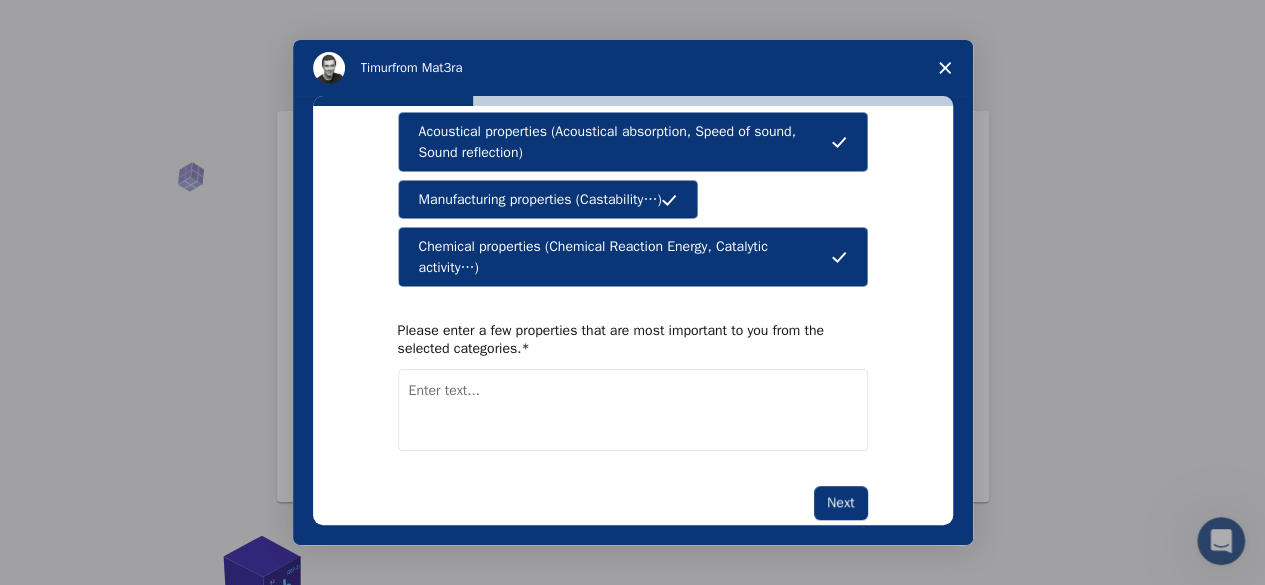 scroll, scrollTop: 476, scrollLeft: 0, axis: vertical 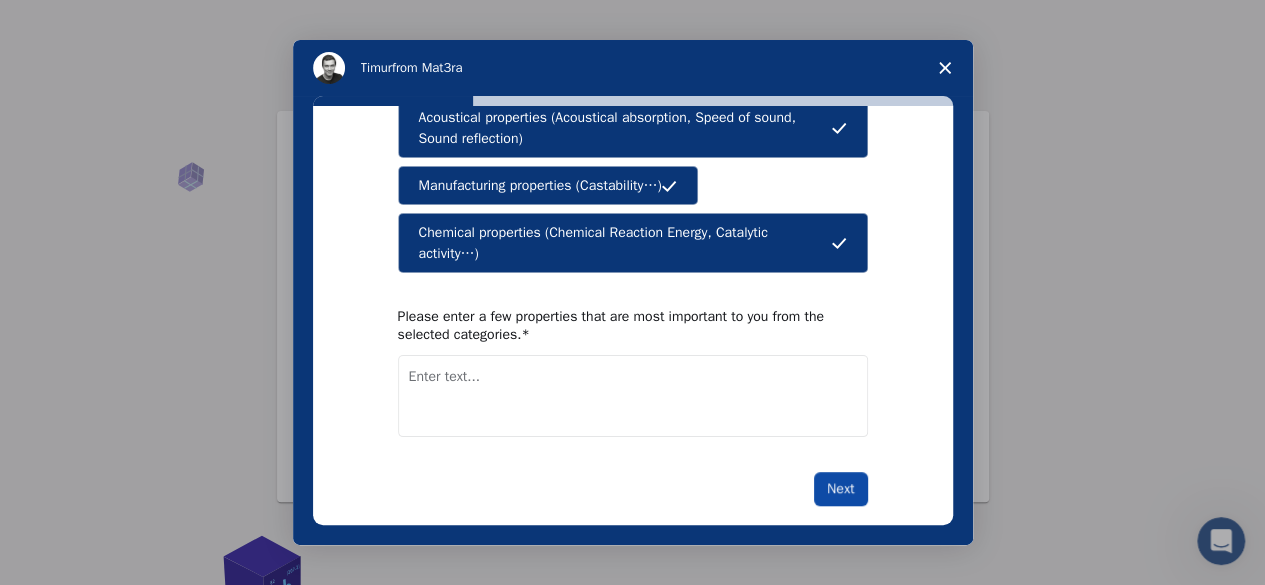 click on "Next" at bounding box center (840, 489) 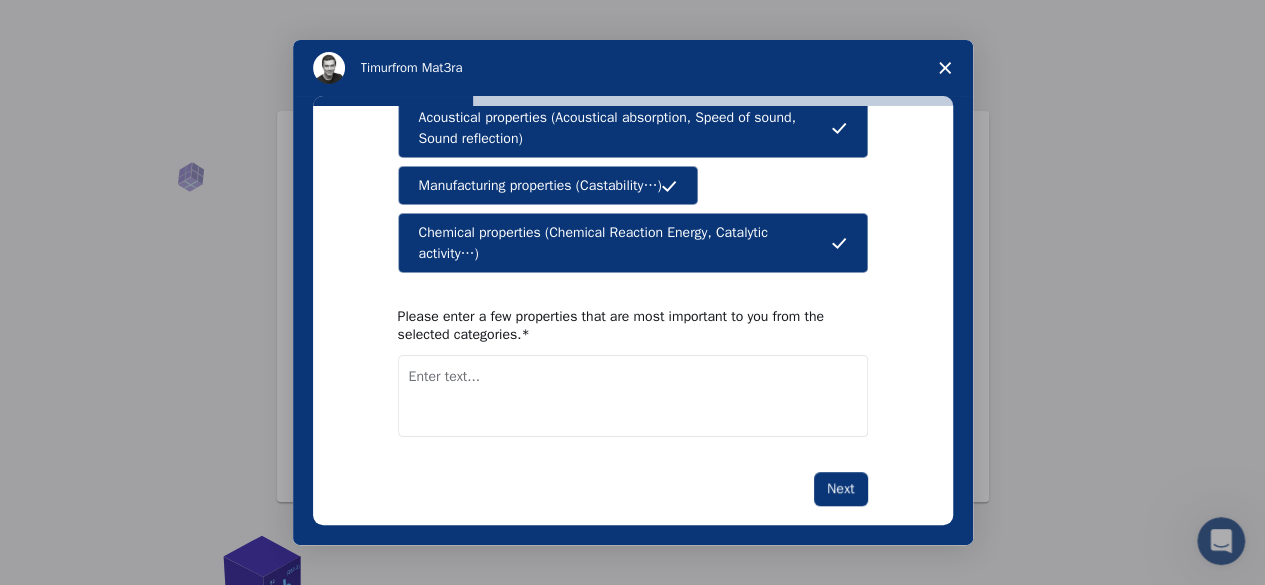 click at bounding box center (633, 396) 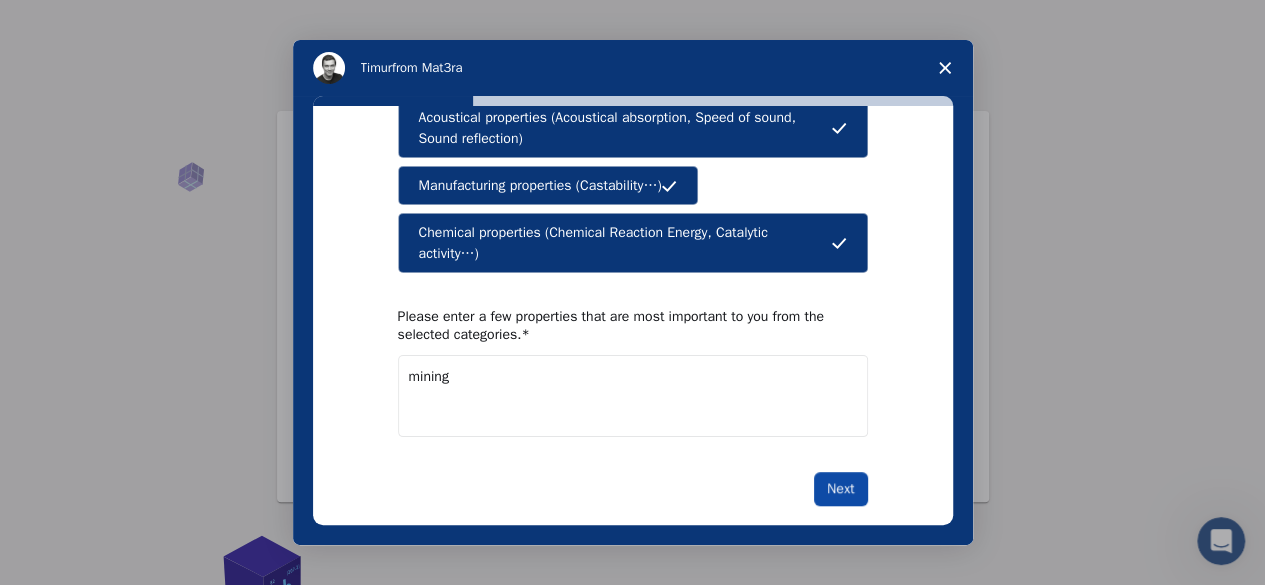 type on "mining" 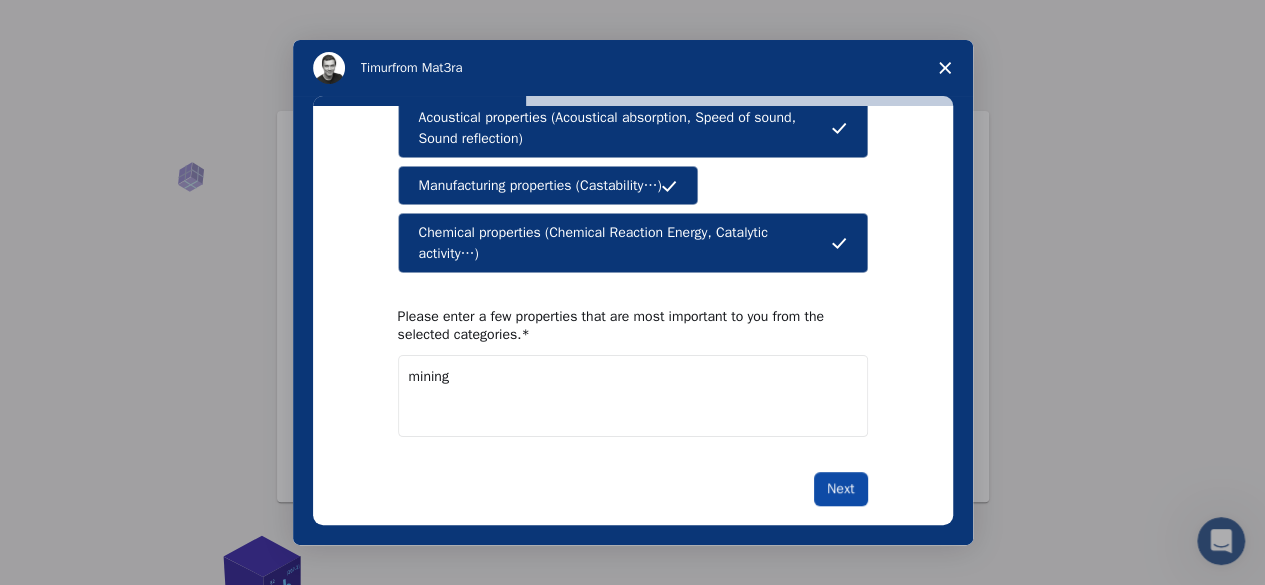 click on "Next" at bounding box center (840, 489) 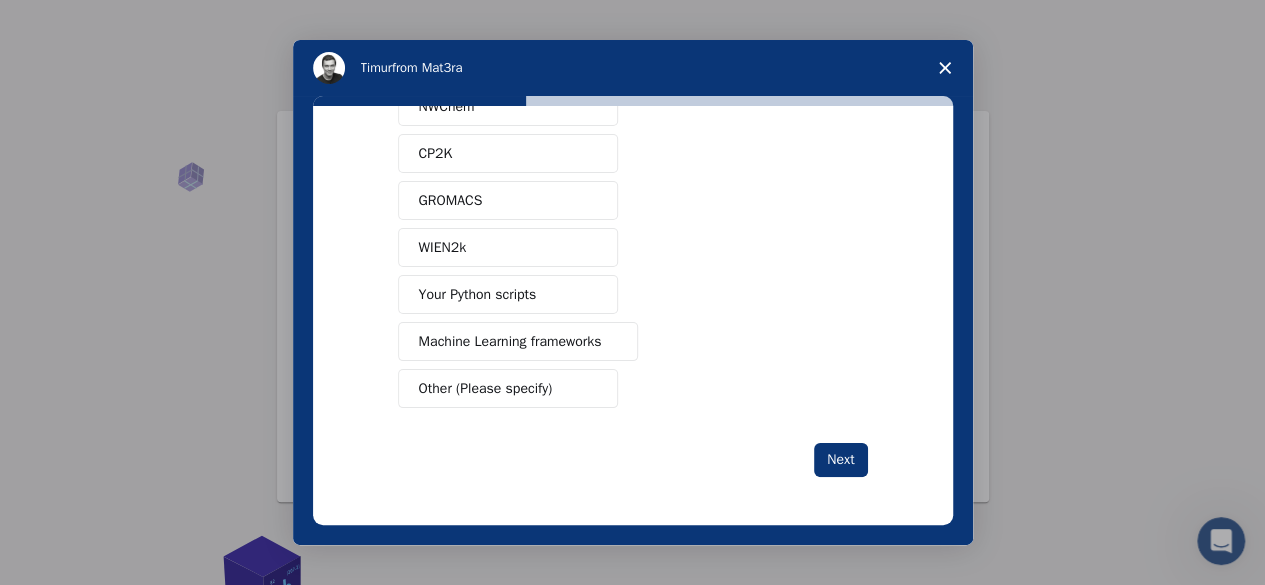 scroll, scrollTop: 0, scrollLeft: 0, axis: both 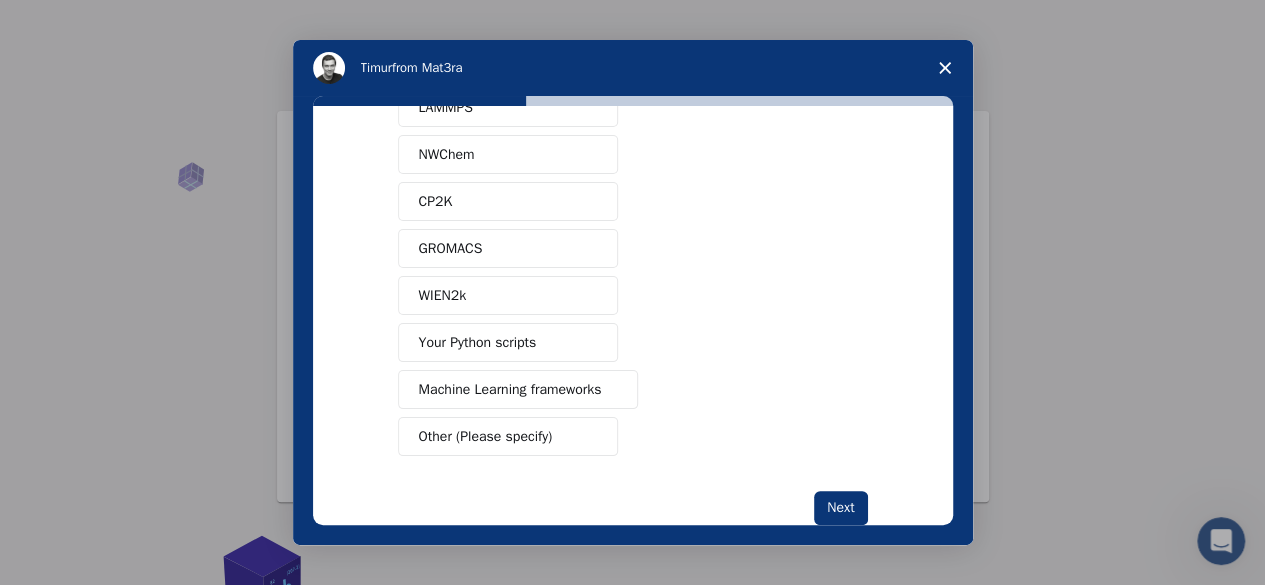 click on "Machine Learning frameworks" at bounding box center (518, 389) 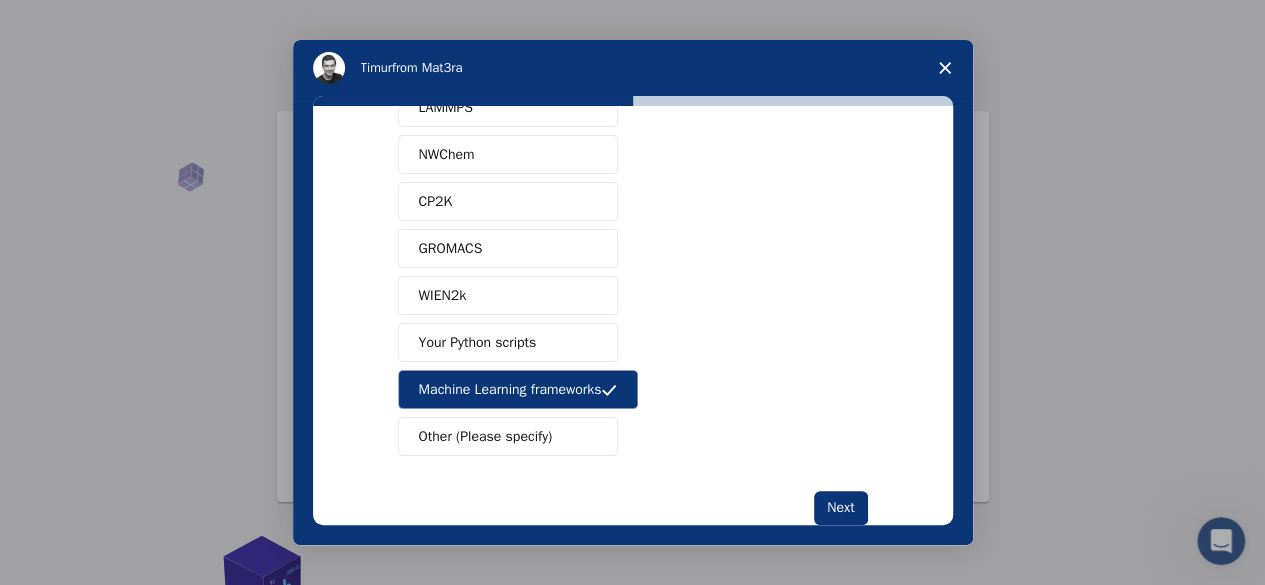 click on "Your Python scripts" at bounding box center (508, 342) 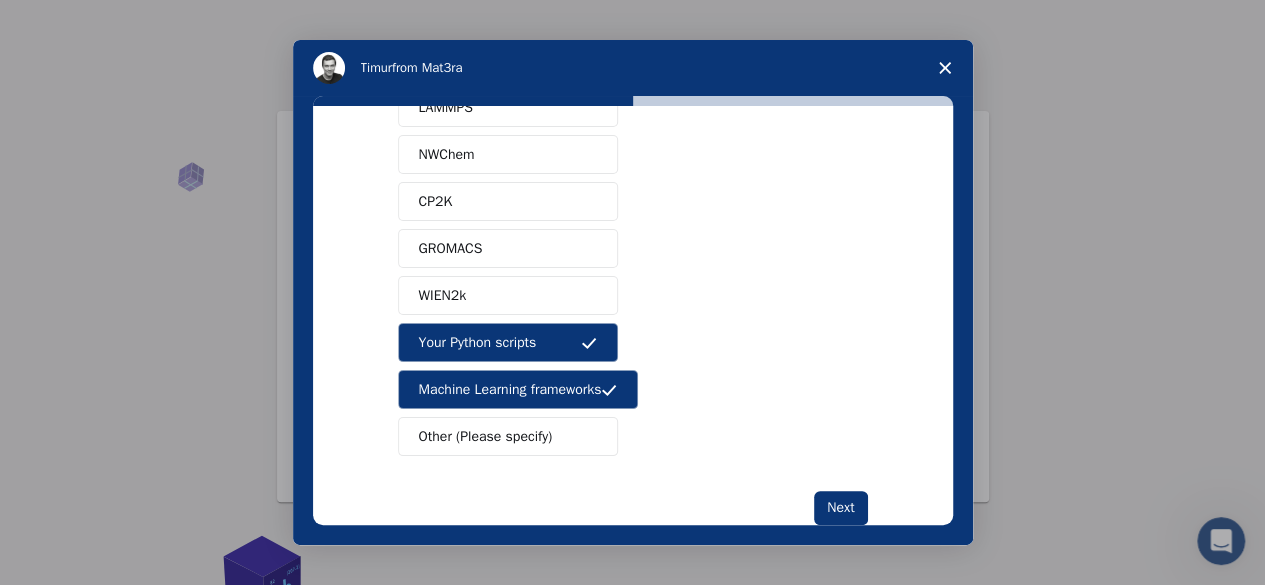 click on "WIEN2k" at bounding box center (508, 295) 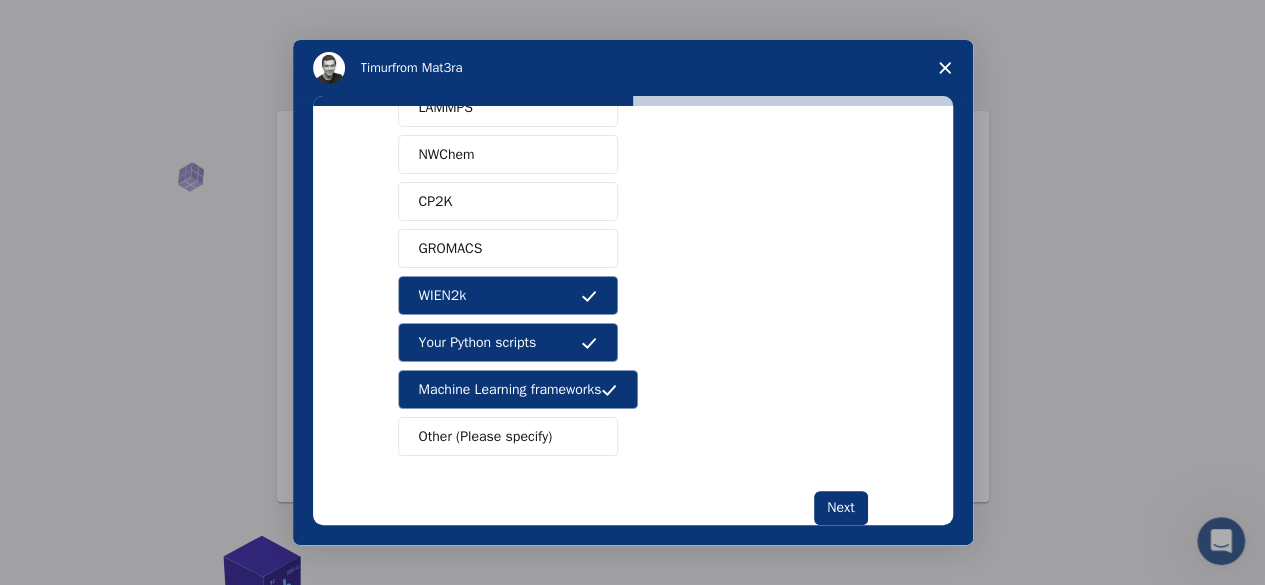 click on "GROMACS" at bounding box center (508, 248) 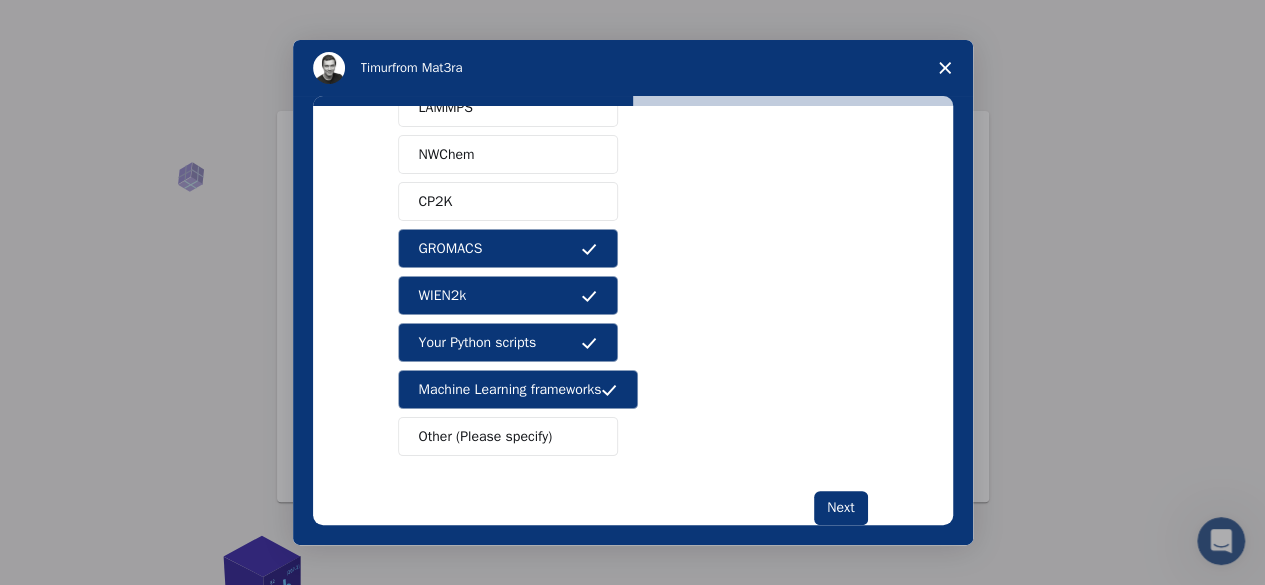 click on "CP2K" at bounding box center [508, 201] 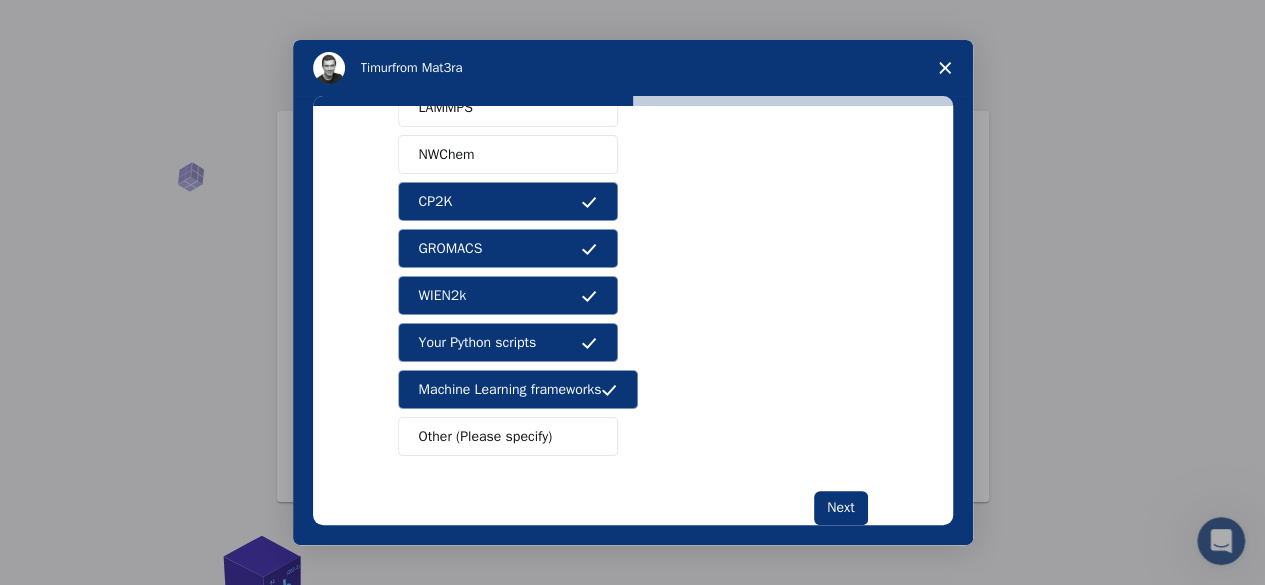click on "NWChem" at bounding box center [508, 154] 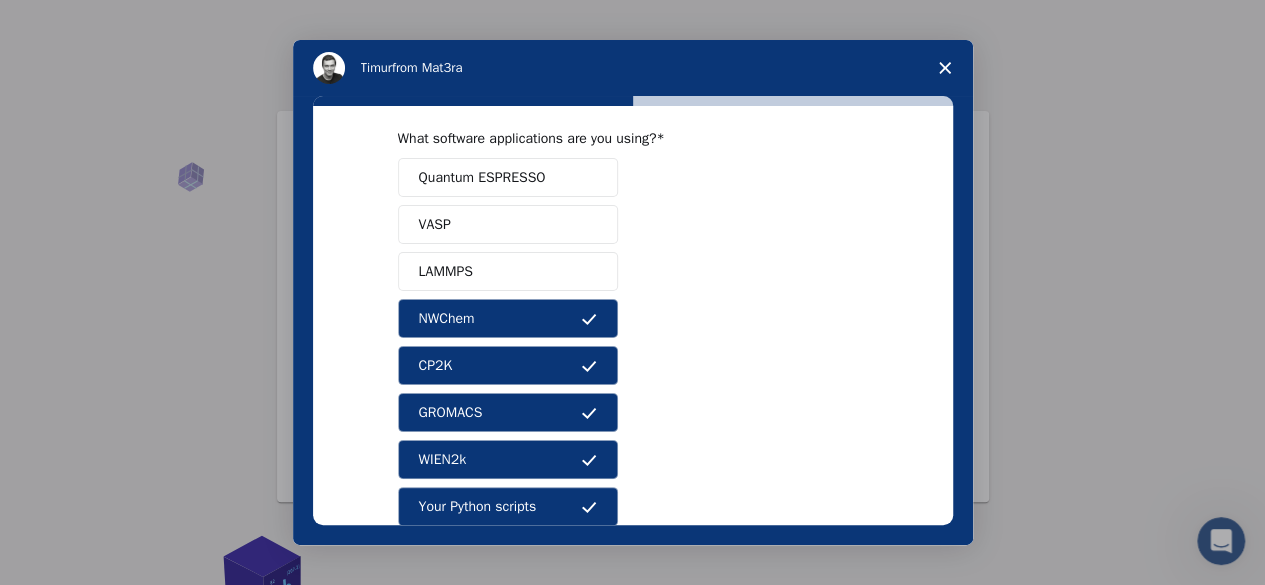 scroll, scrollTop: 0, scrollLeft: 0, axis: both 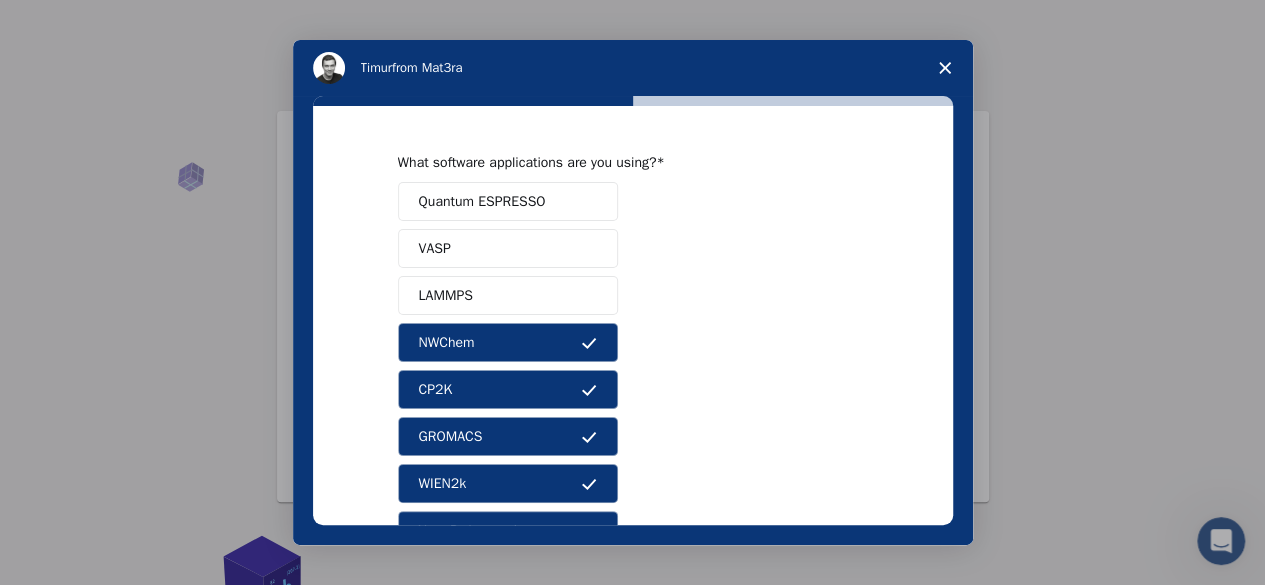 click on "Quantum ESPRESSO" at bounding box center [508, 201] 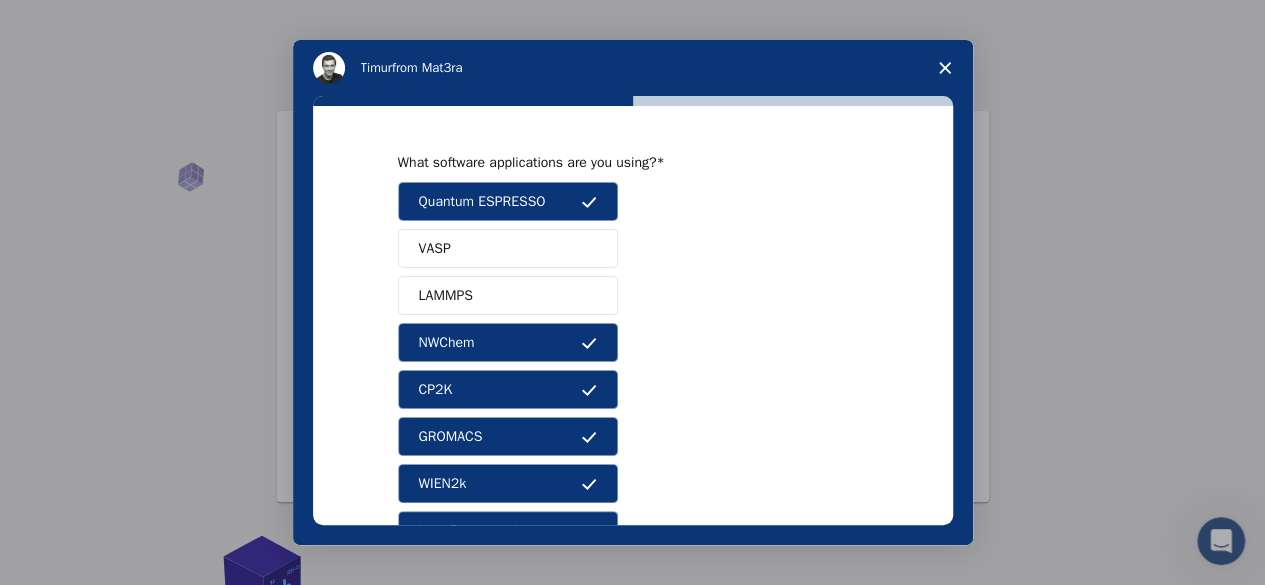 click on "VASP" at bounding box center (508, 248) 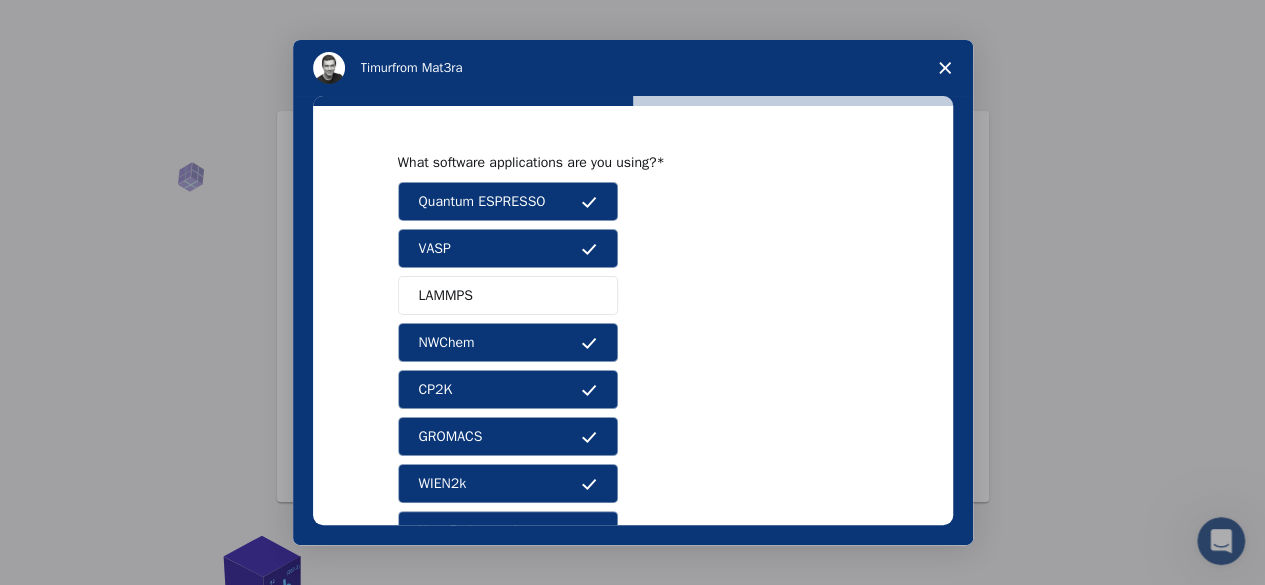 click on "LAMMPS" at bounding box center [508, 295] 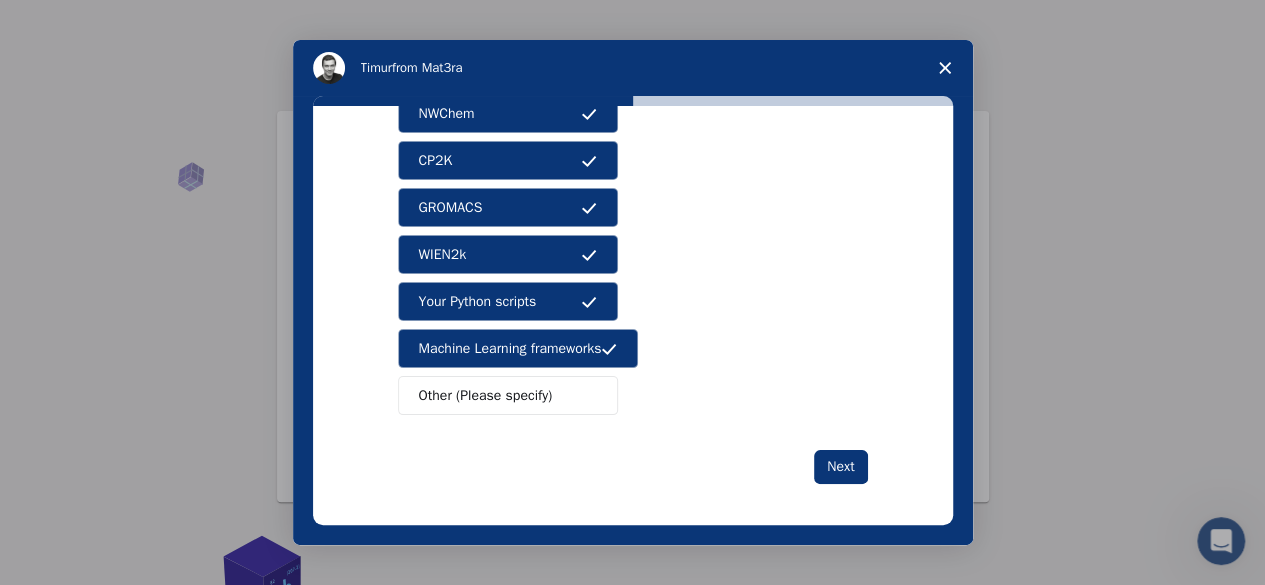 scroll, scrollTop: 229, scrollLeft: 0, axis: vertical 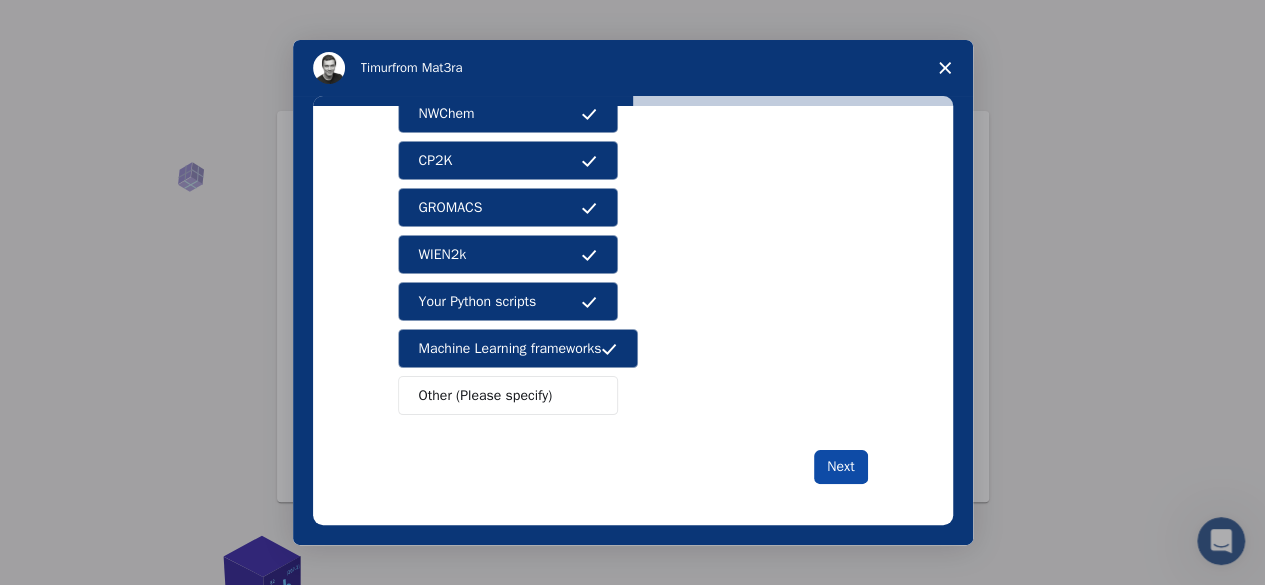 click on "Next" at bounding box center [840, 467] 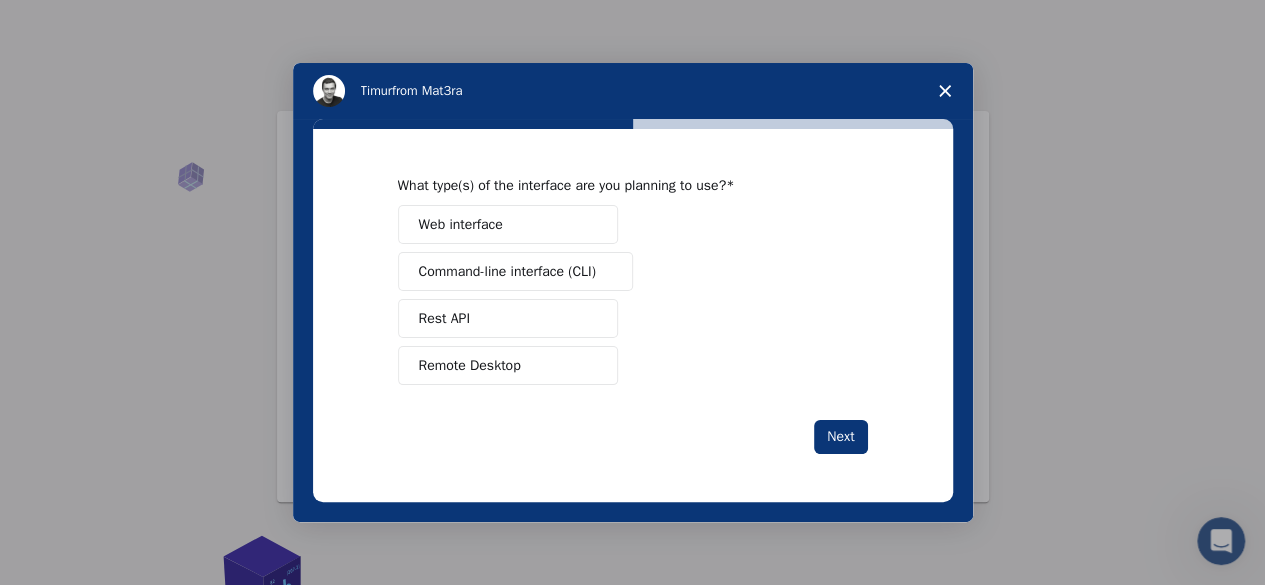 scroll, scrollTop: 0, scrollLeft: 0, axis: both 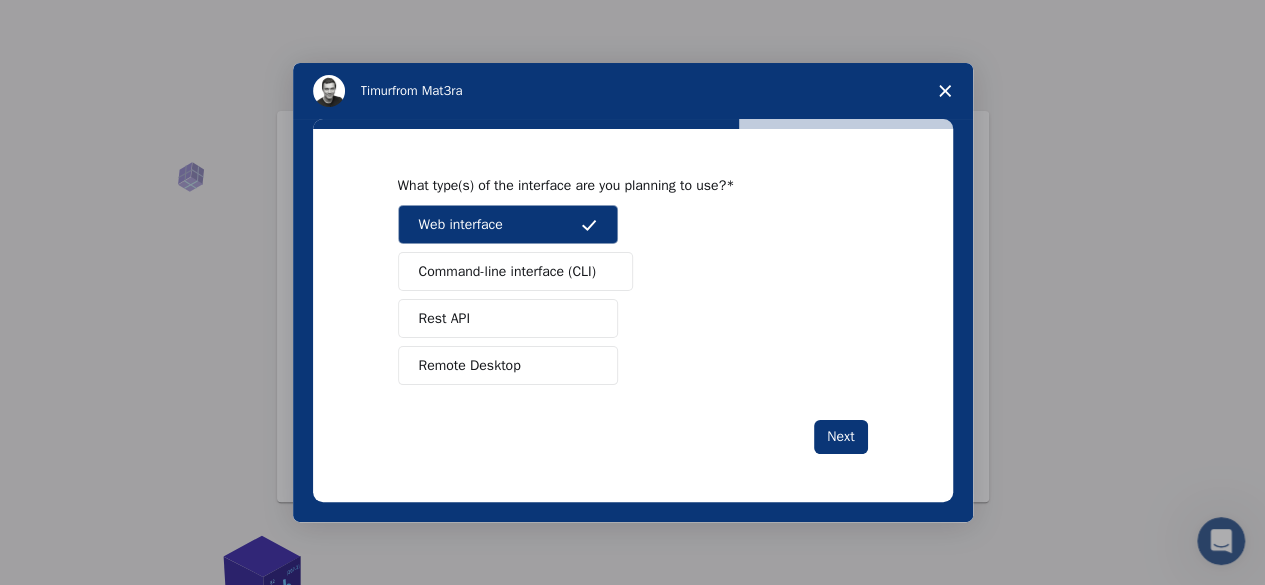 click on "Command-line interface (CLI)" at bounding box center [507, 271] 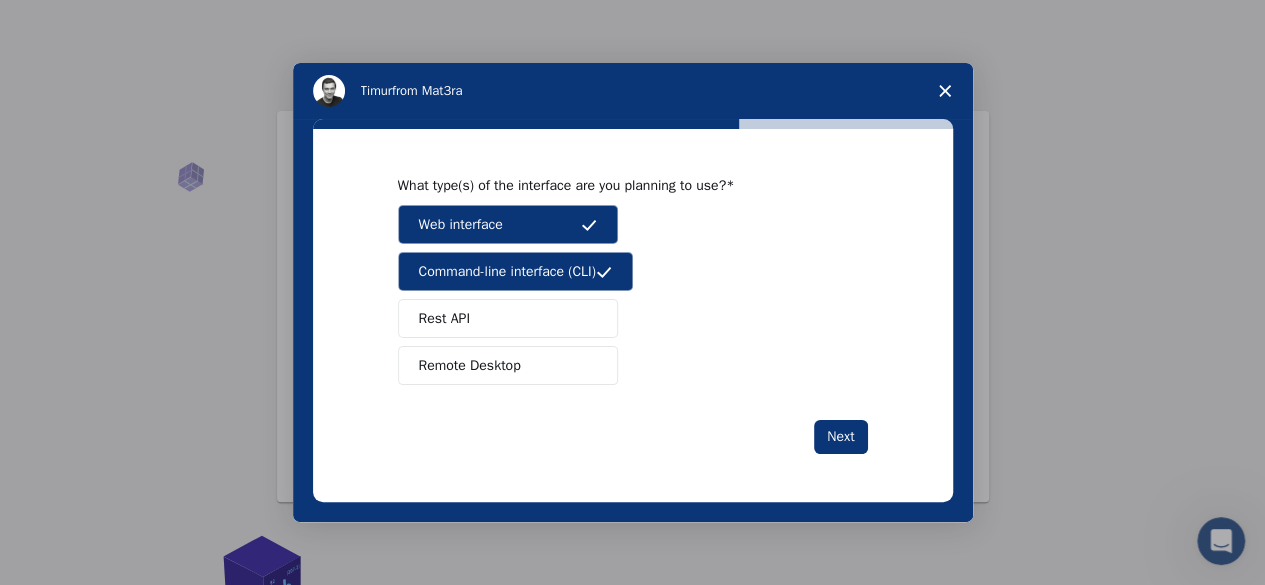 drag, startPoint x: 437, startPoint y: 313, endPoint x: 438, endPoint y: 360, distance: 47.010635 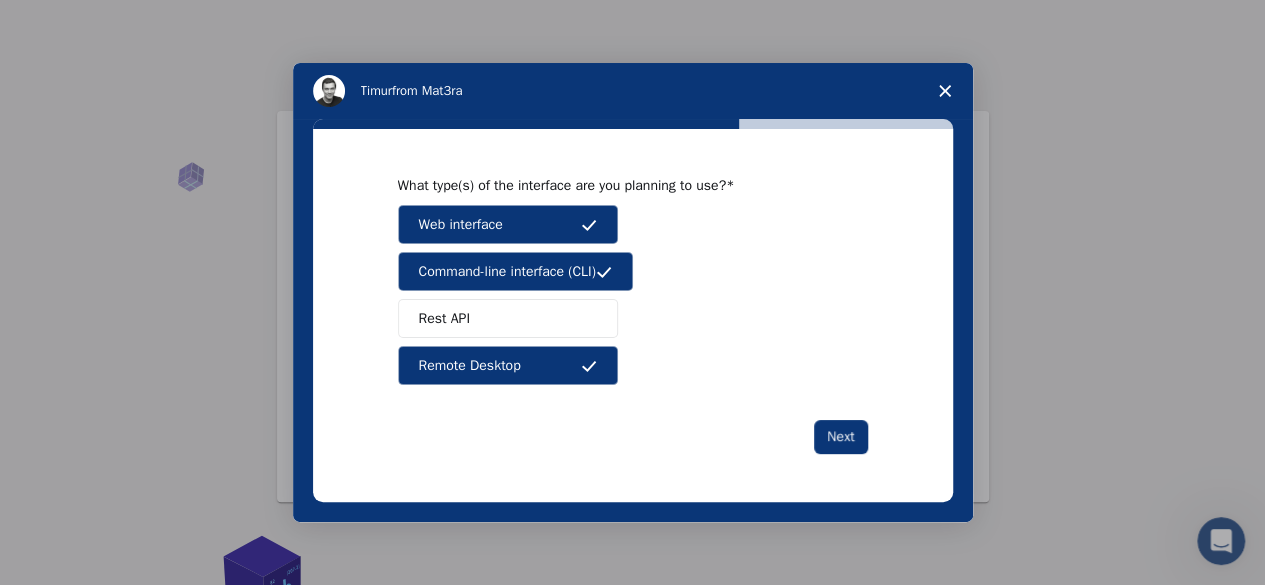 click on "Rest API" at bounding box center [508, 318] 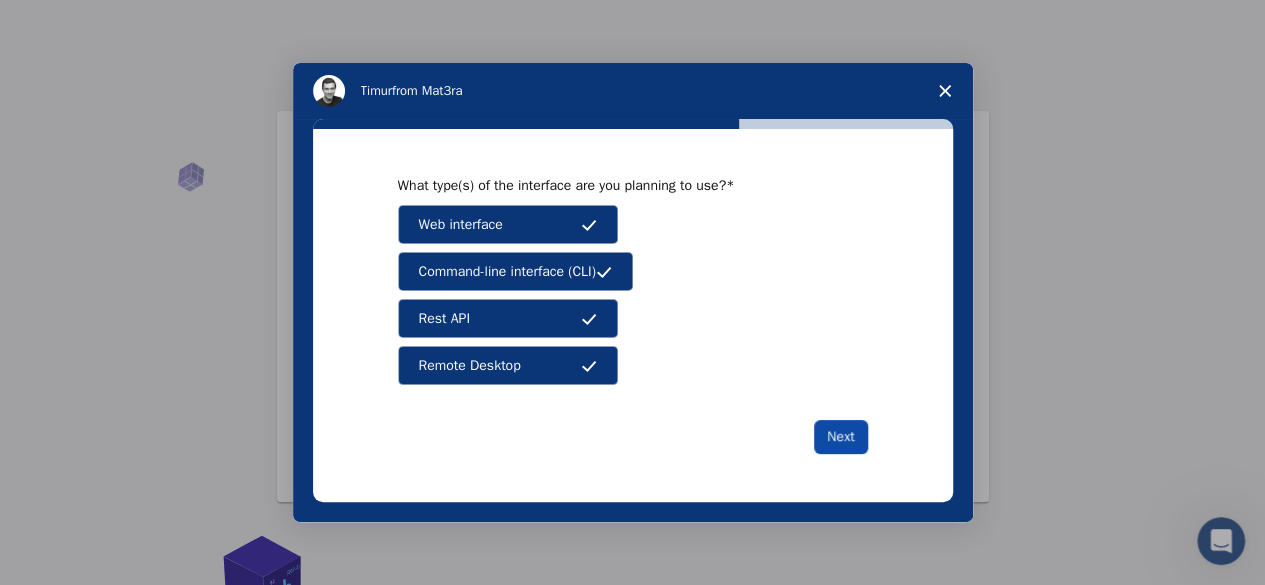 click on "Next" at bounding box center [840, 437] 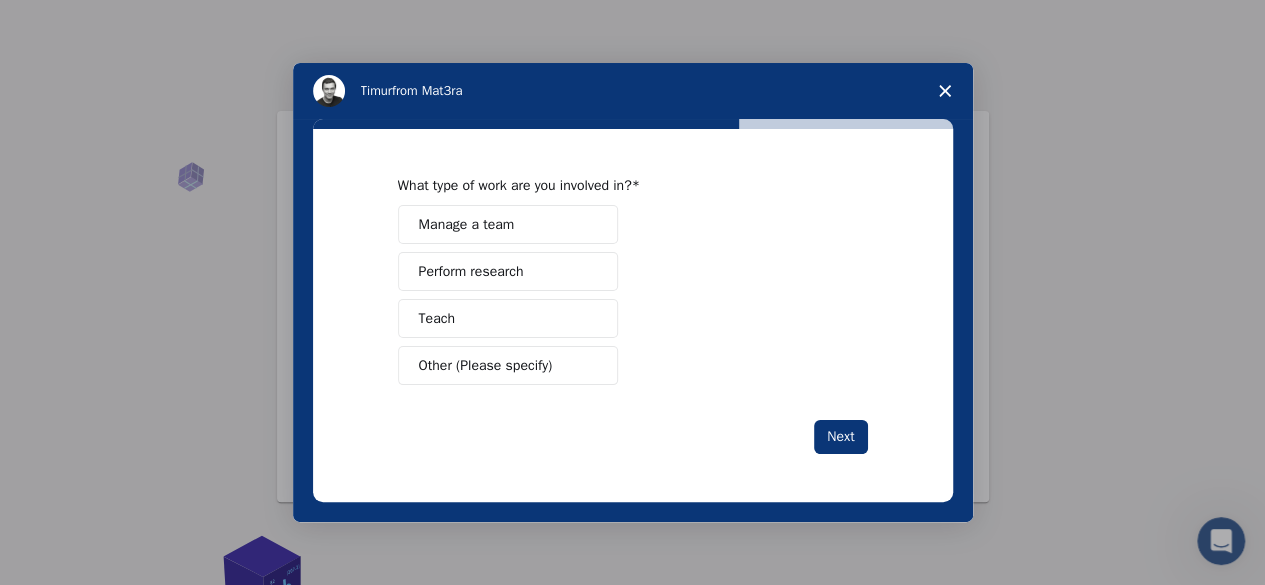 click on "Manage a team" at bounding box center (508, 224) 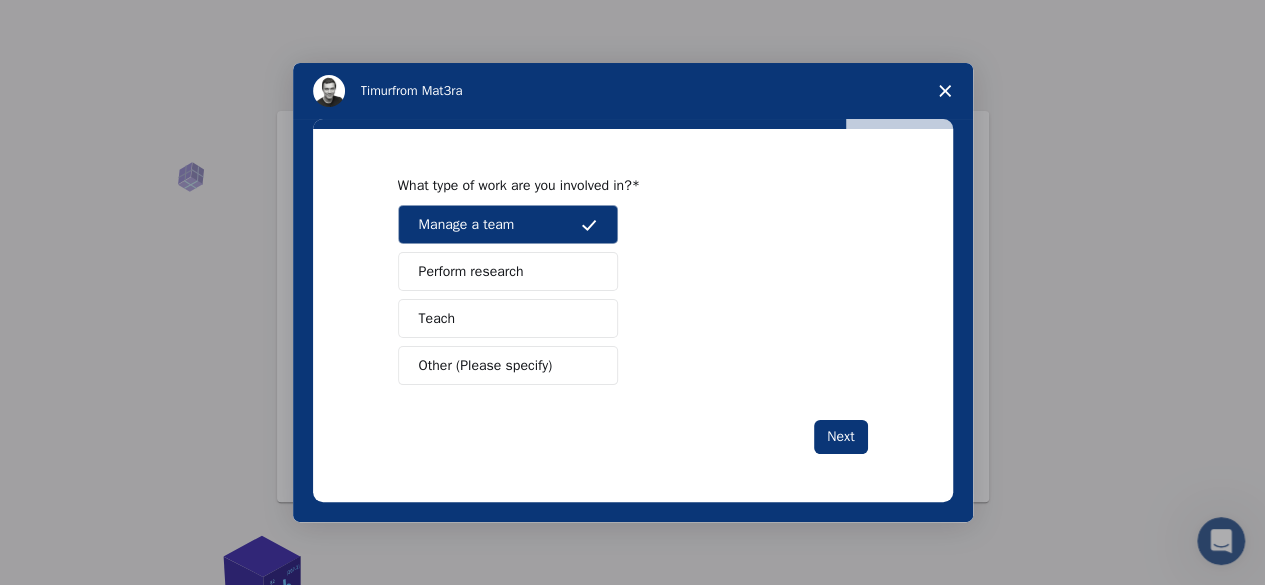 click on "Perform research" at bounding box center [508, 271] 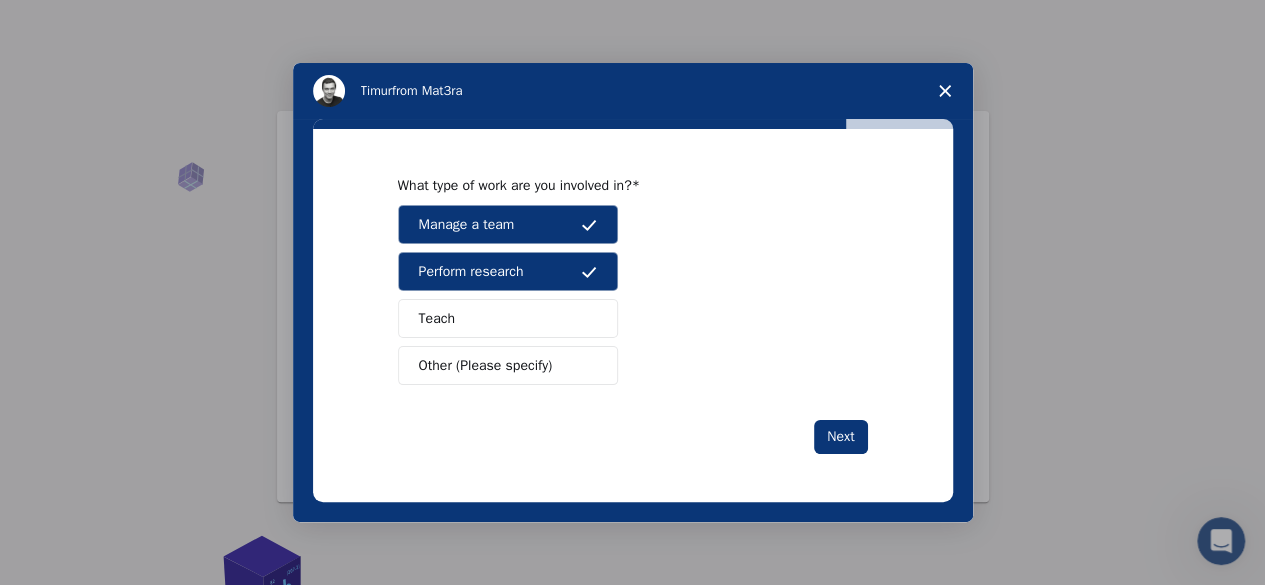 click on "Teach" at bounding box center [508, 318] 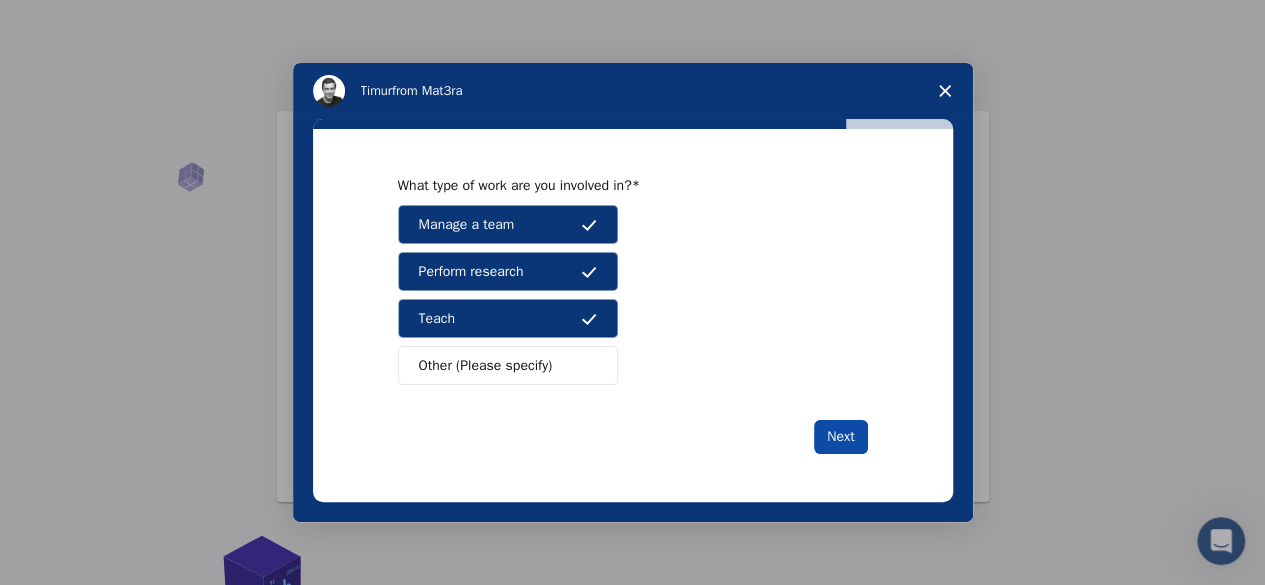 click on "Next" at bounding box center [840, 437] 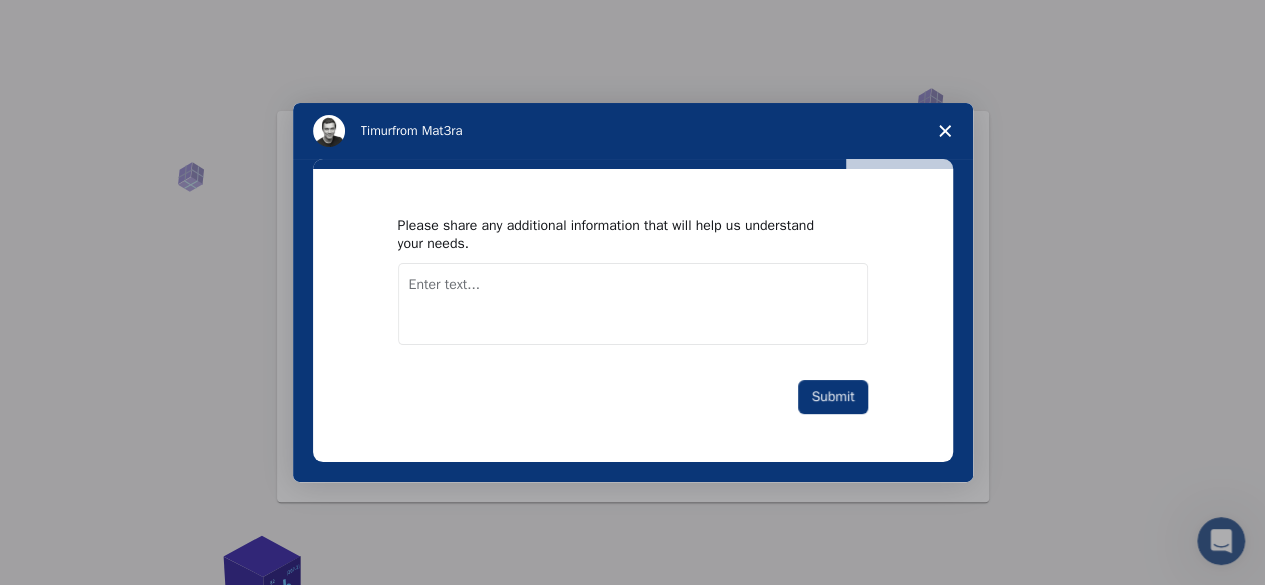 click at bounding box center (633, 304) 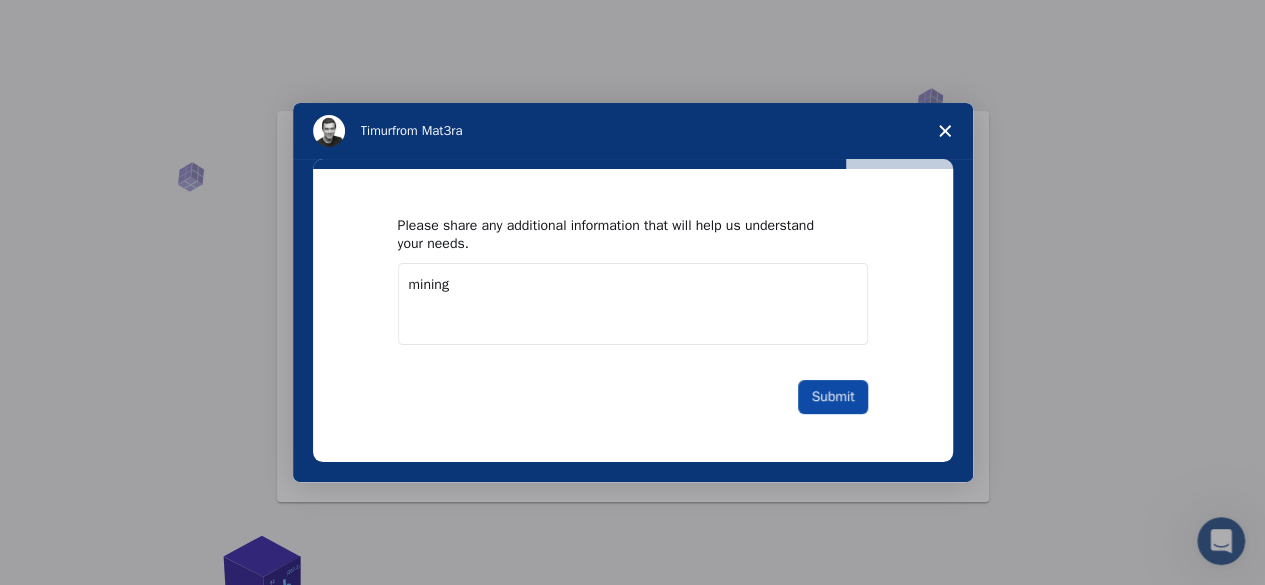 type on "mining" 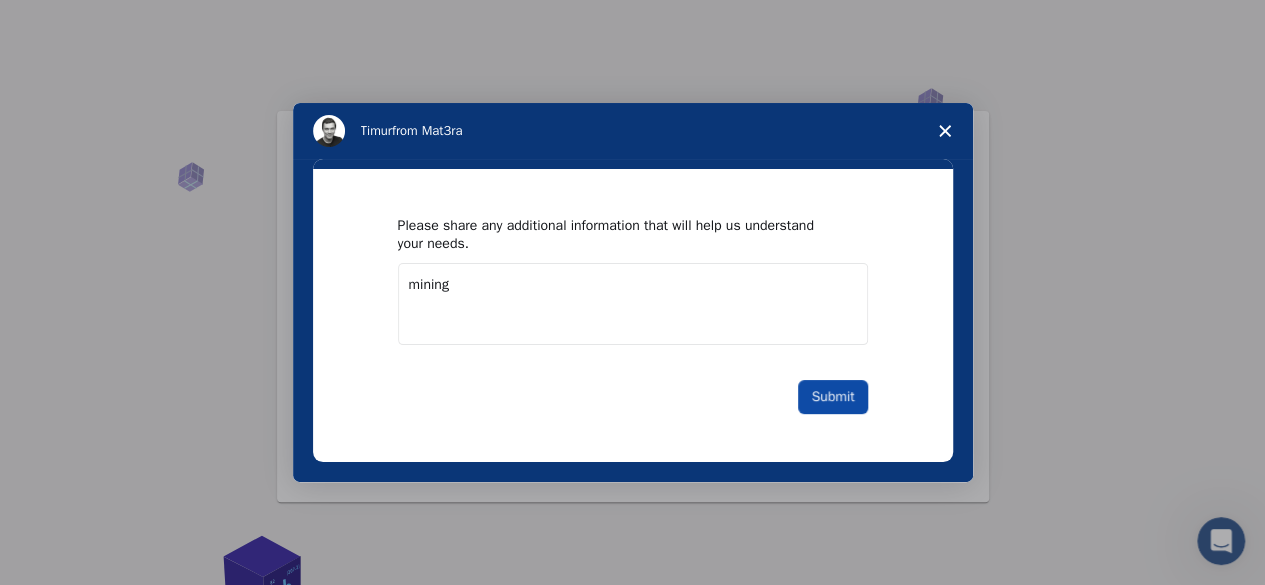 click on "Submit" at bounding box center [832, 397] 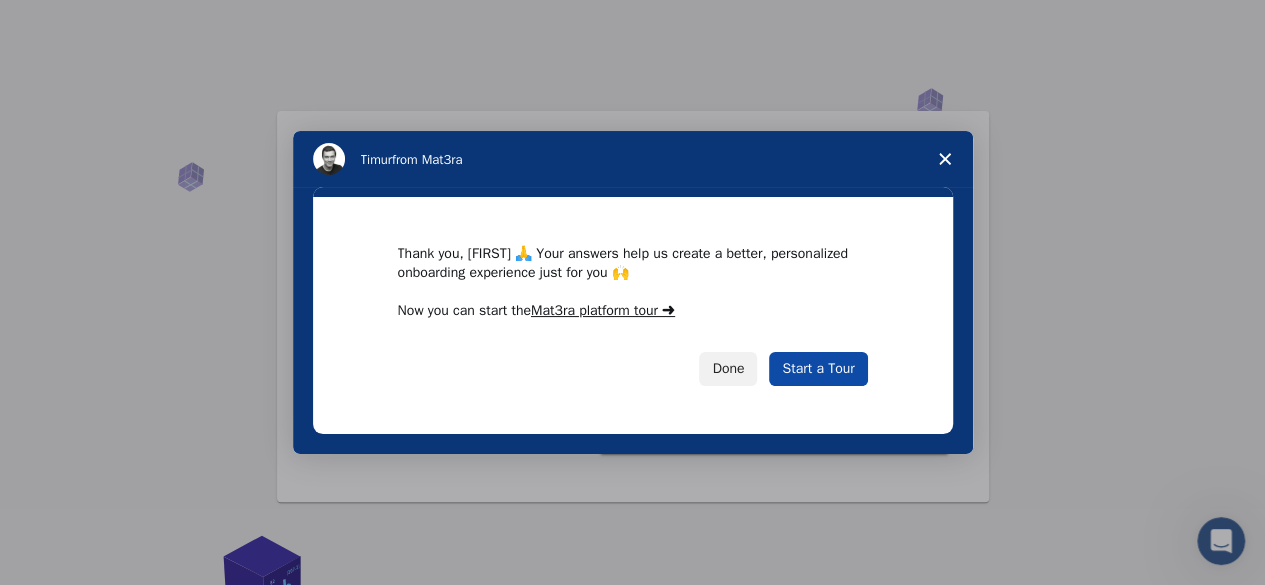click on "Start a Tour" at bounding box center (818, 369) 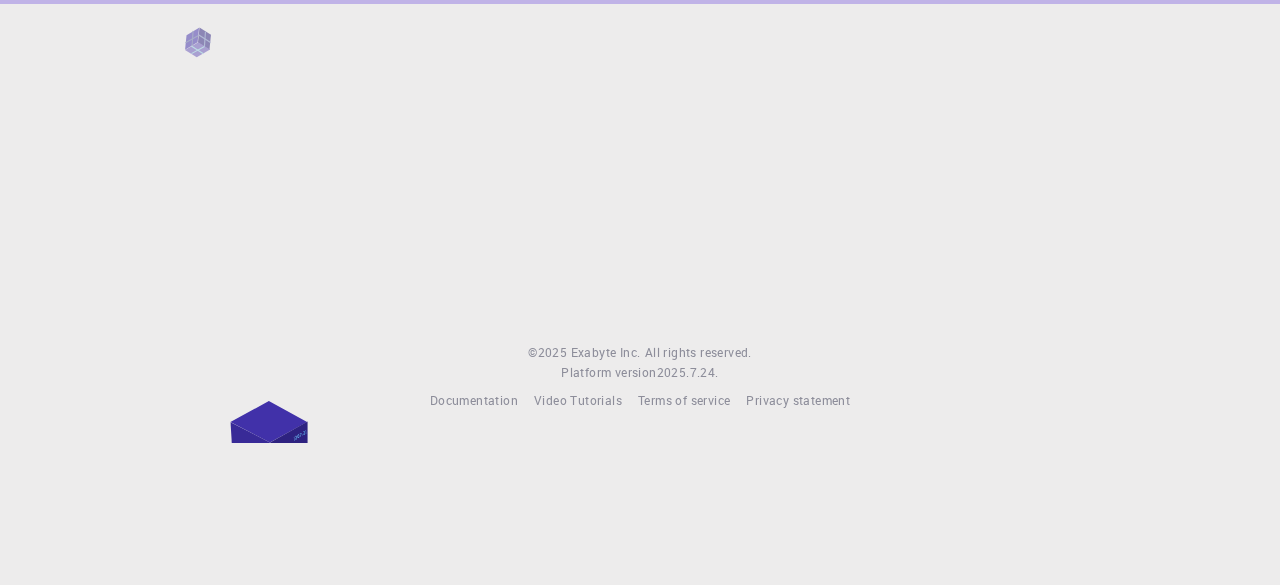 scroll, scrollTop: 0, scrollLeft: 0, axis: both 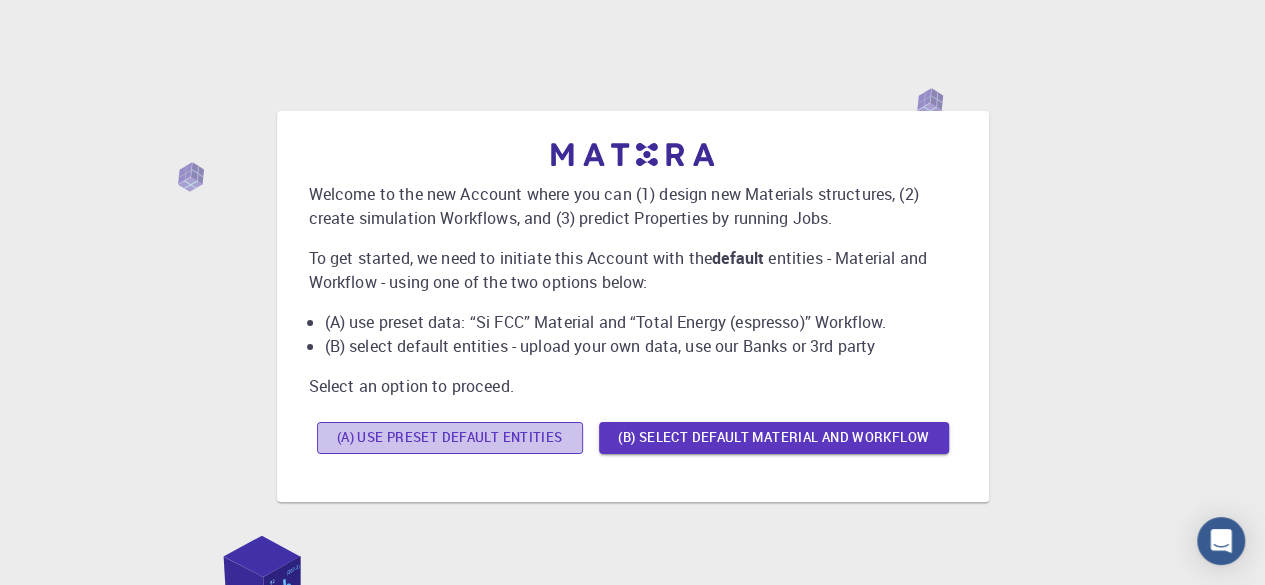 click on "(A) Use preset default entities" at bounding box center [450, 438] 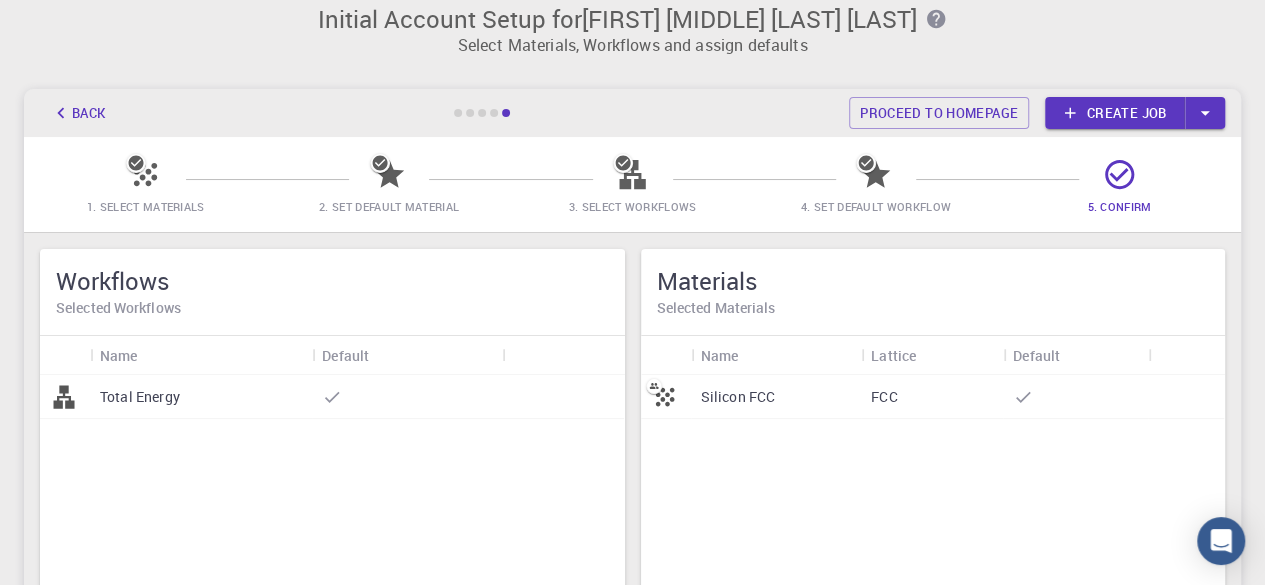 scroll, scrollTop: 0, scrollLeft: 0, axis: both 